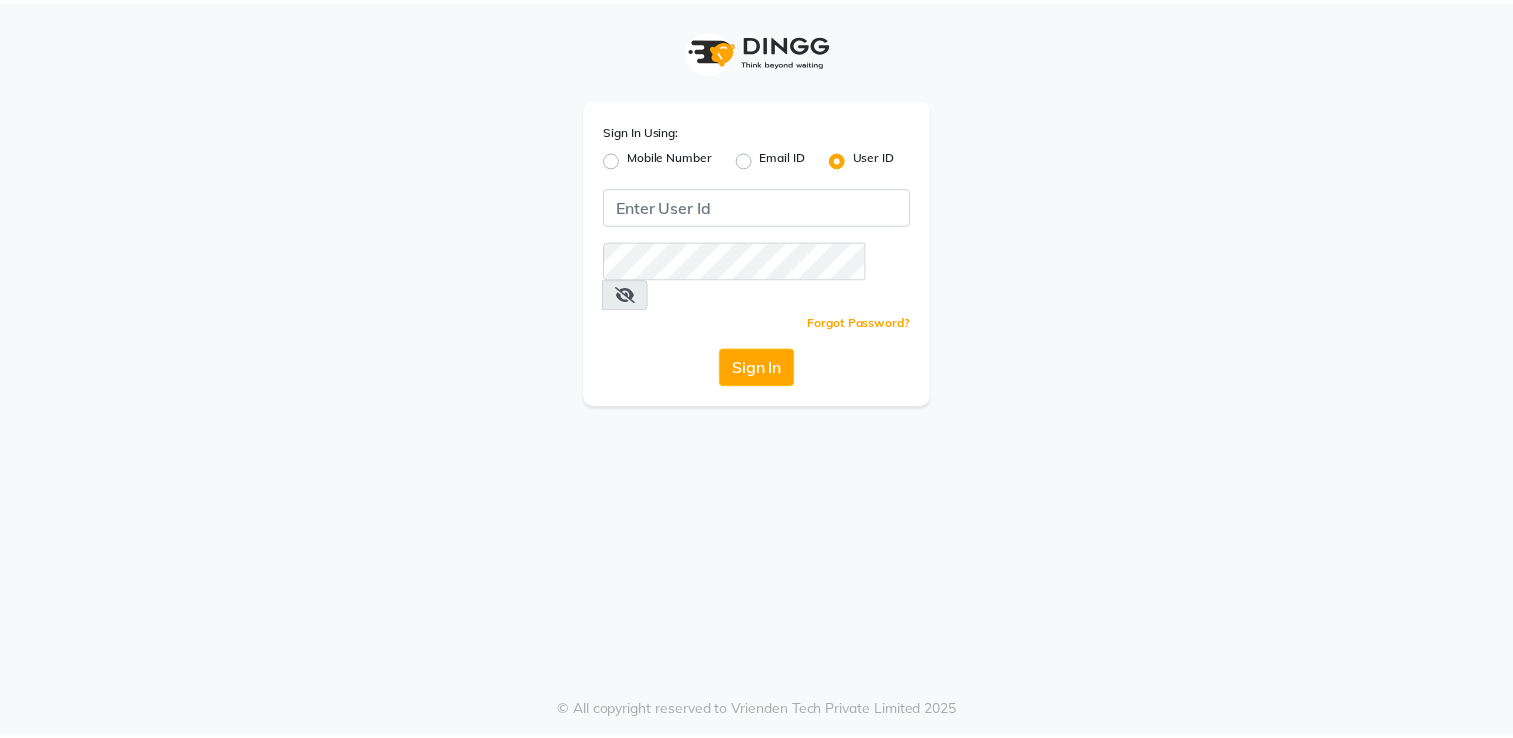 scroll, scrollTop: 0, scrollLeft: 0, axis: both 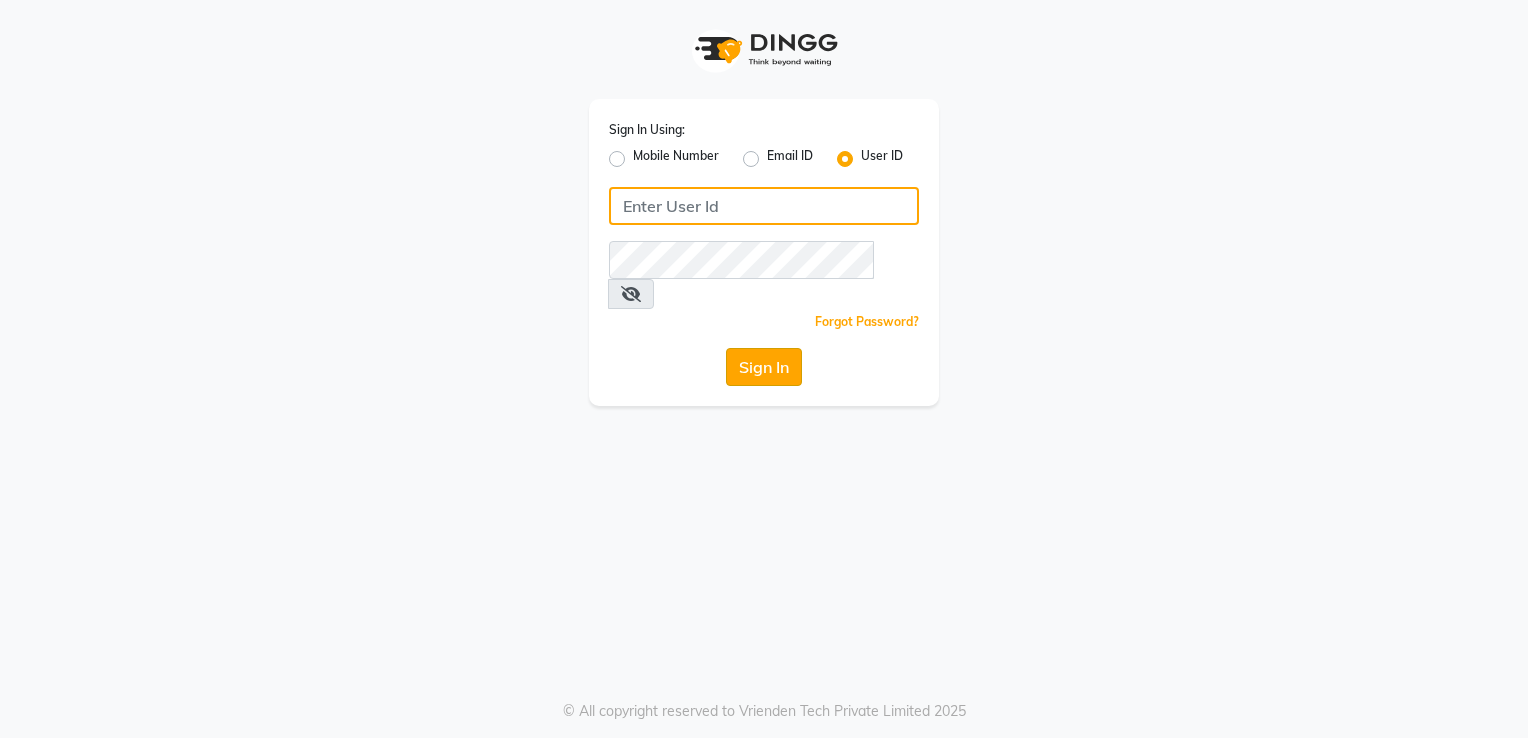 type on "[USERNAME]@[DOMAIN]" 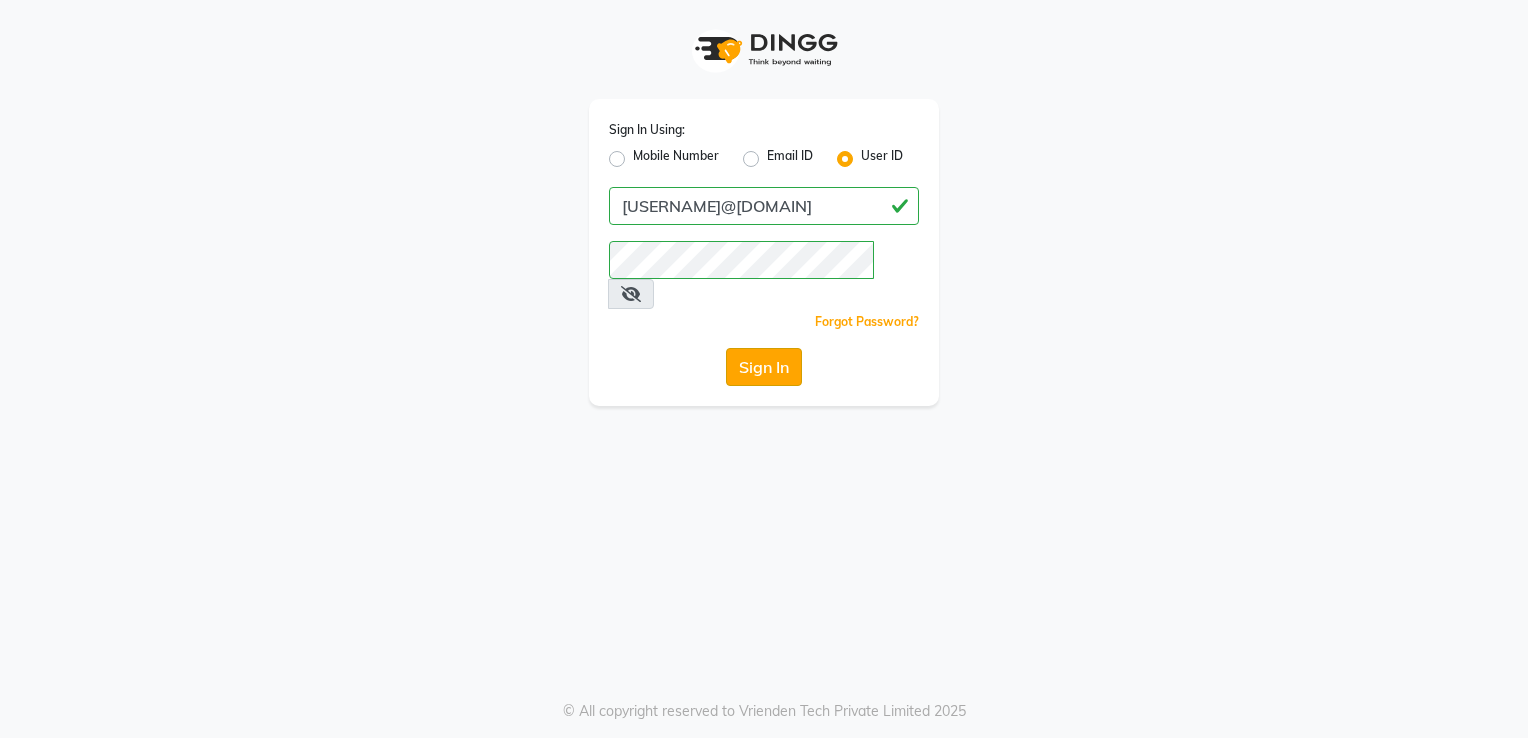 click on "Sign In" 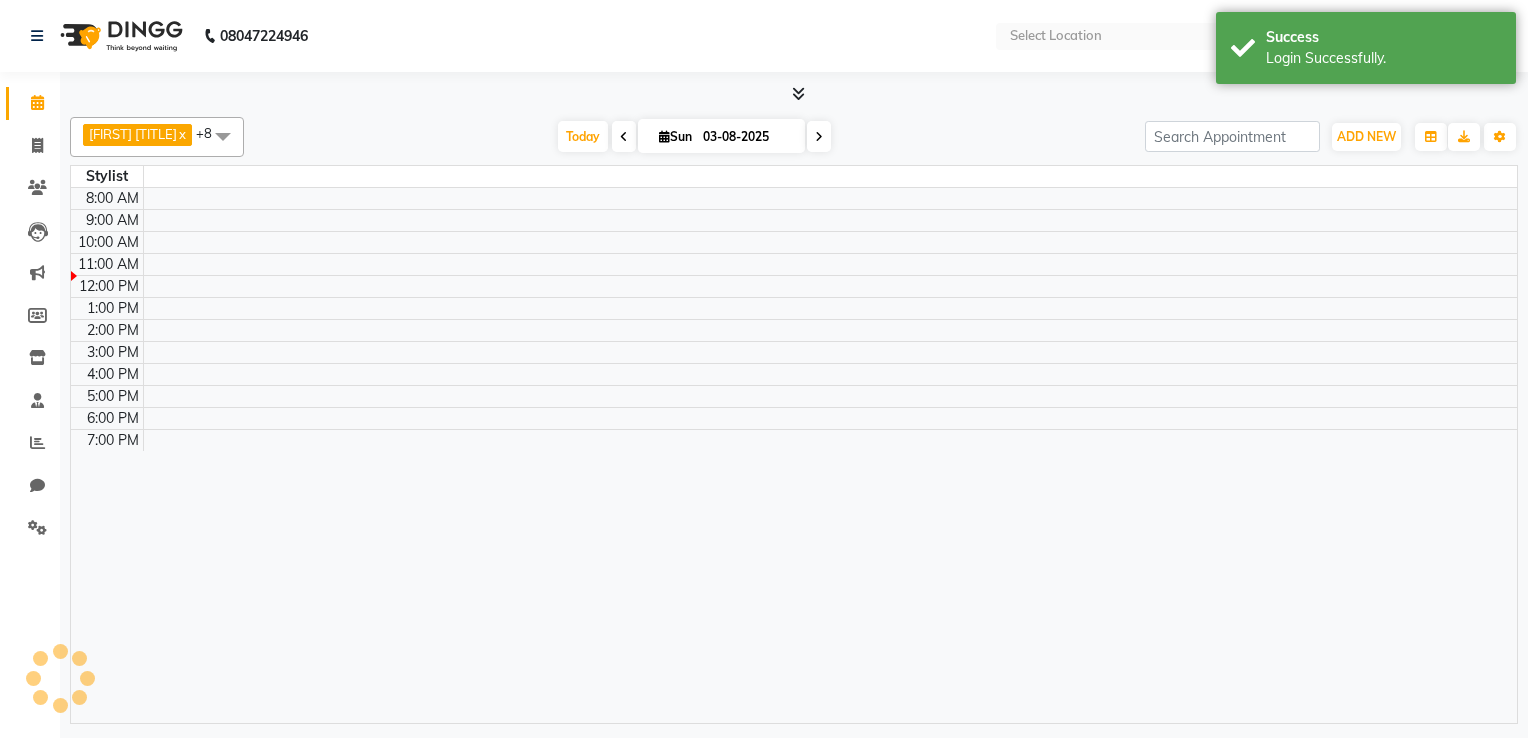 select on "en" 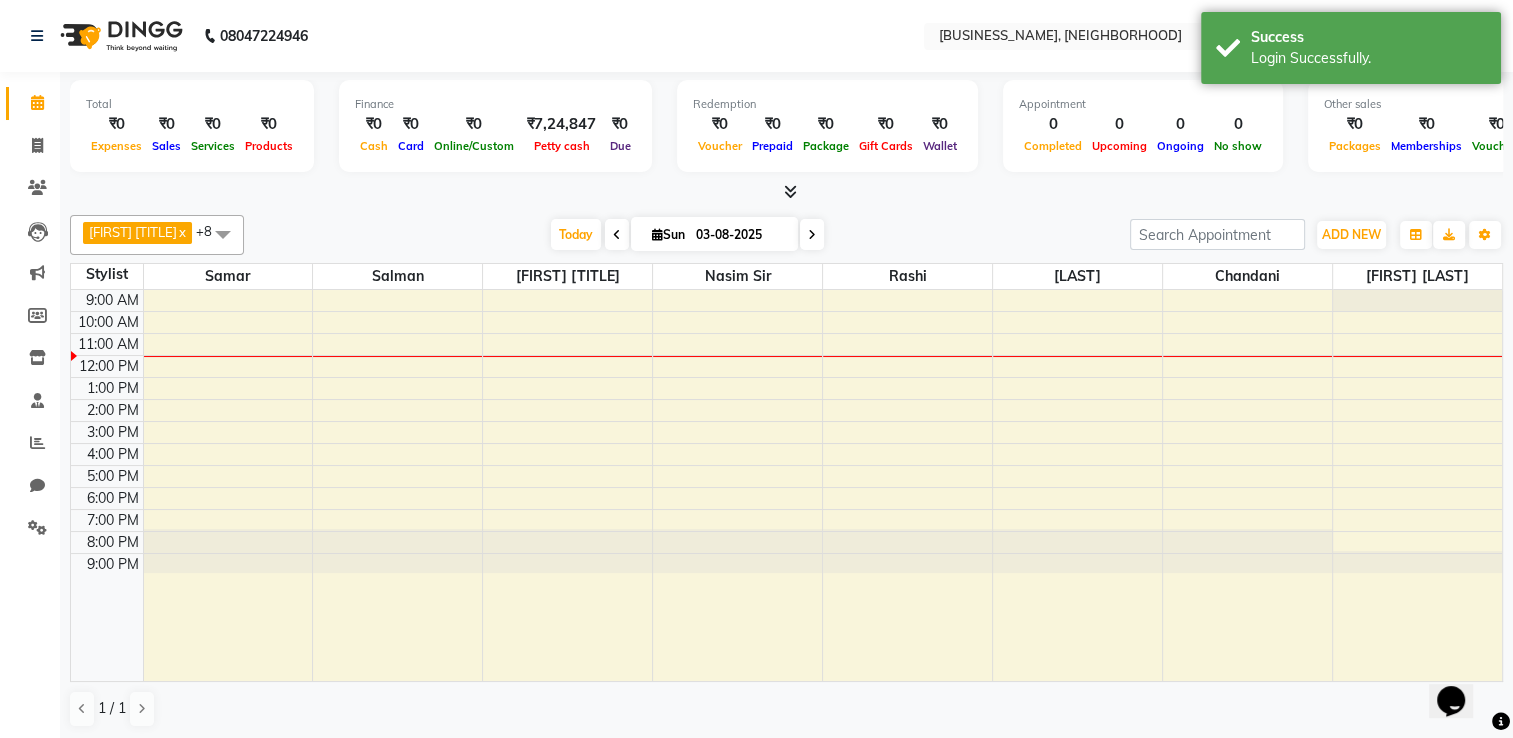 scroll, scrollTop: 0, scrollLeft: 0, axis: both 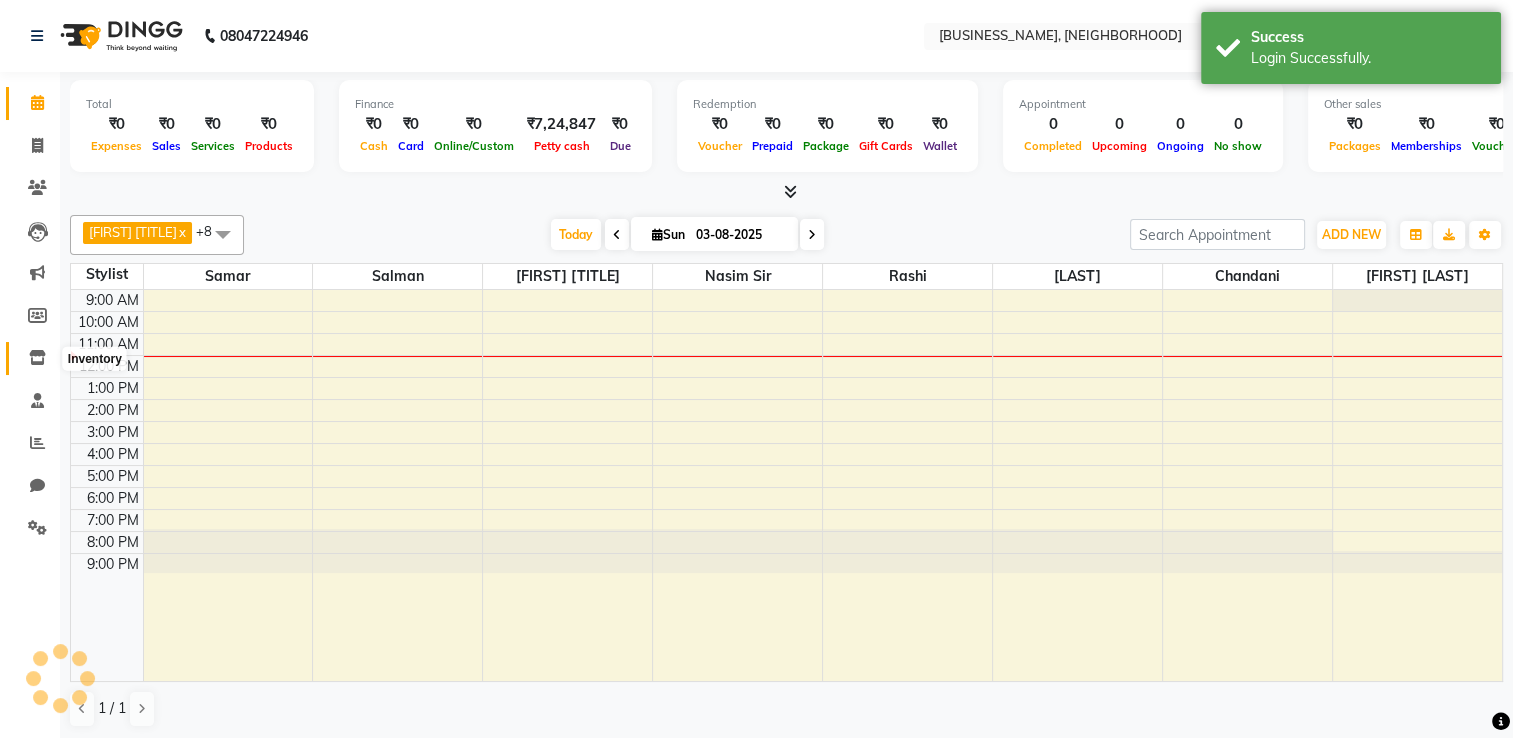 click 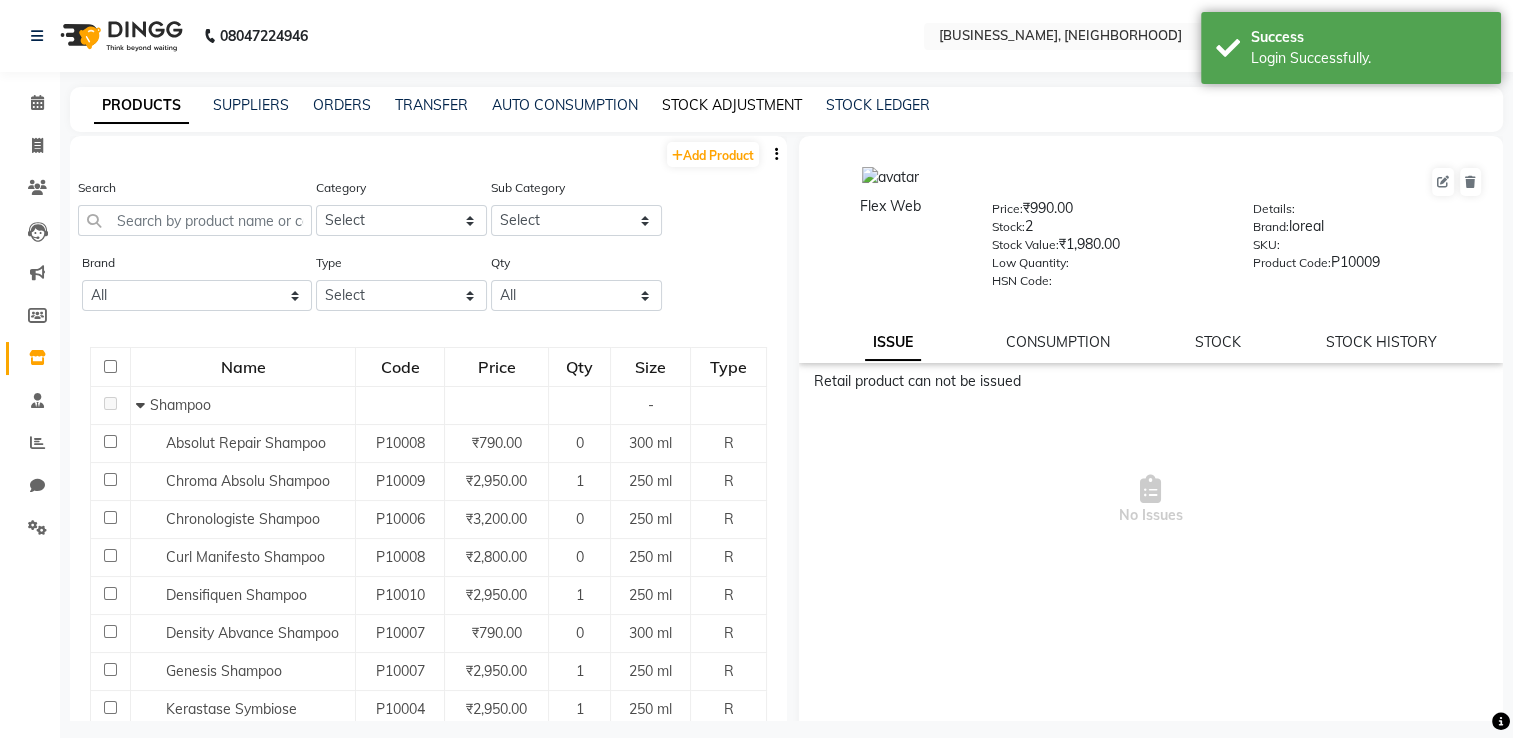 click on "STOCK ADJUSTMENT" 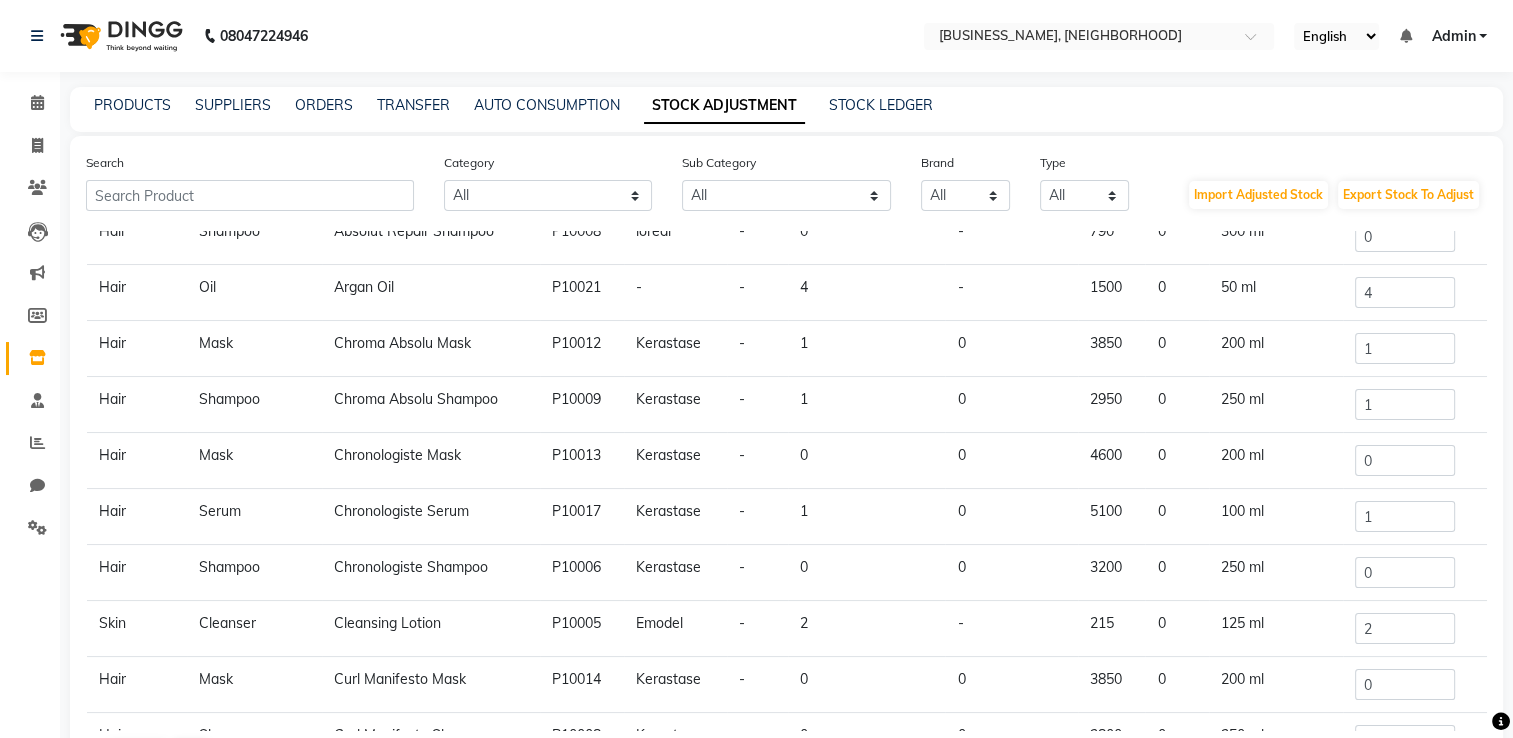 scroll, scrollTop: 121, scrollLeft: 0, axis: vertical 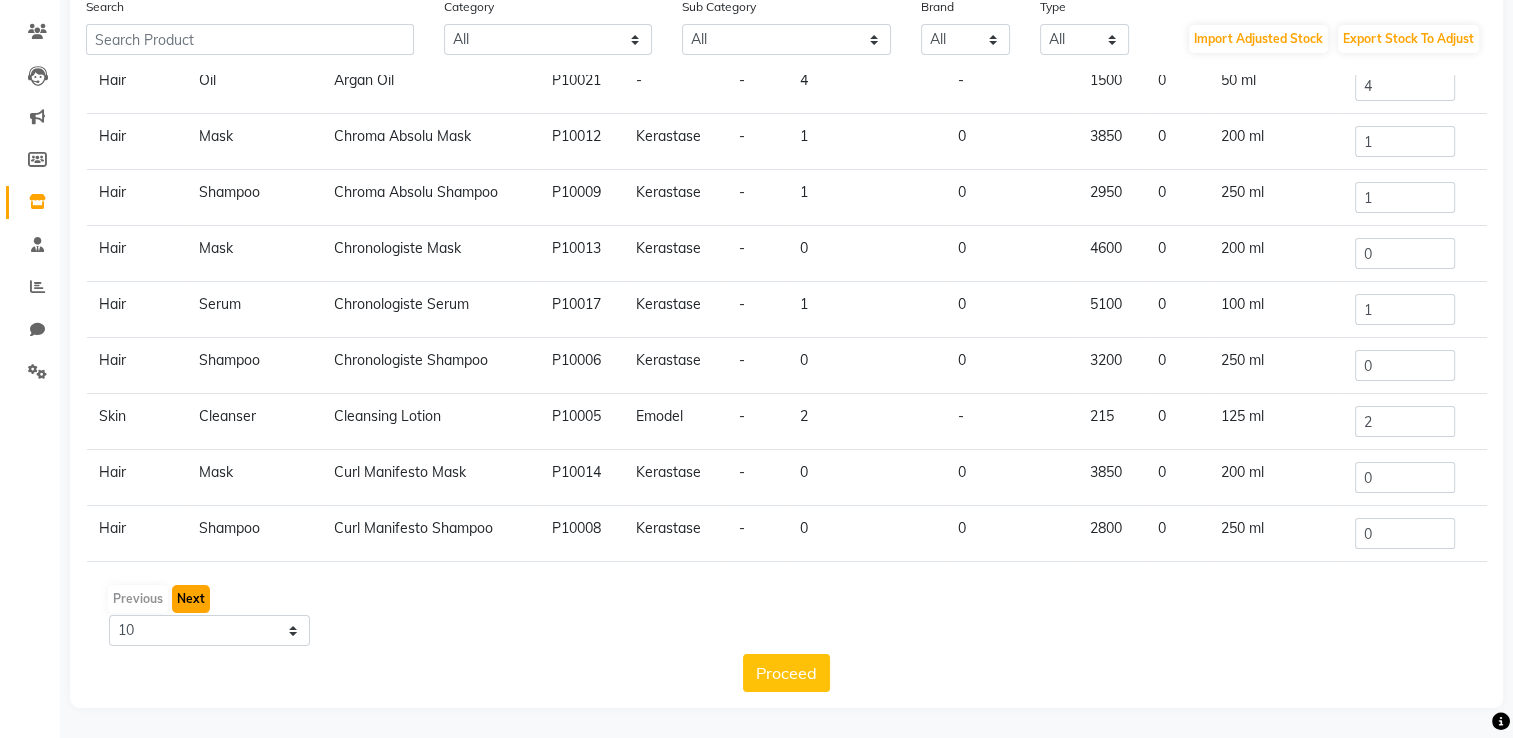 click on "Next" 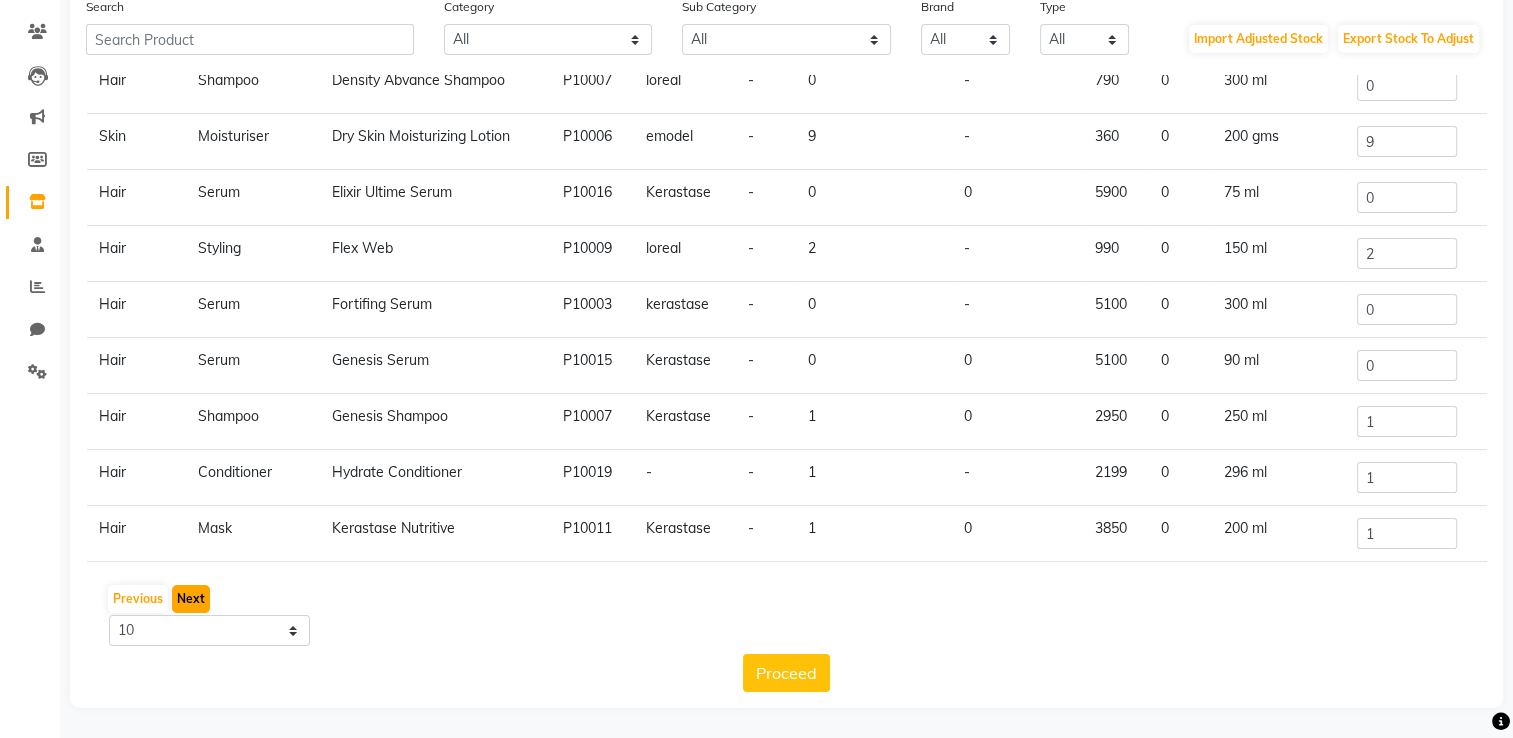click on "Next" 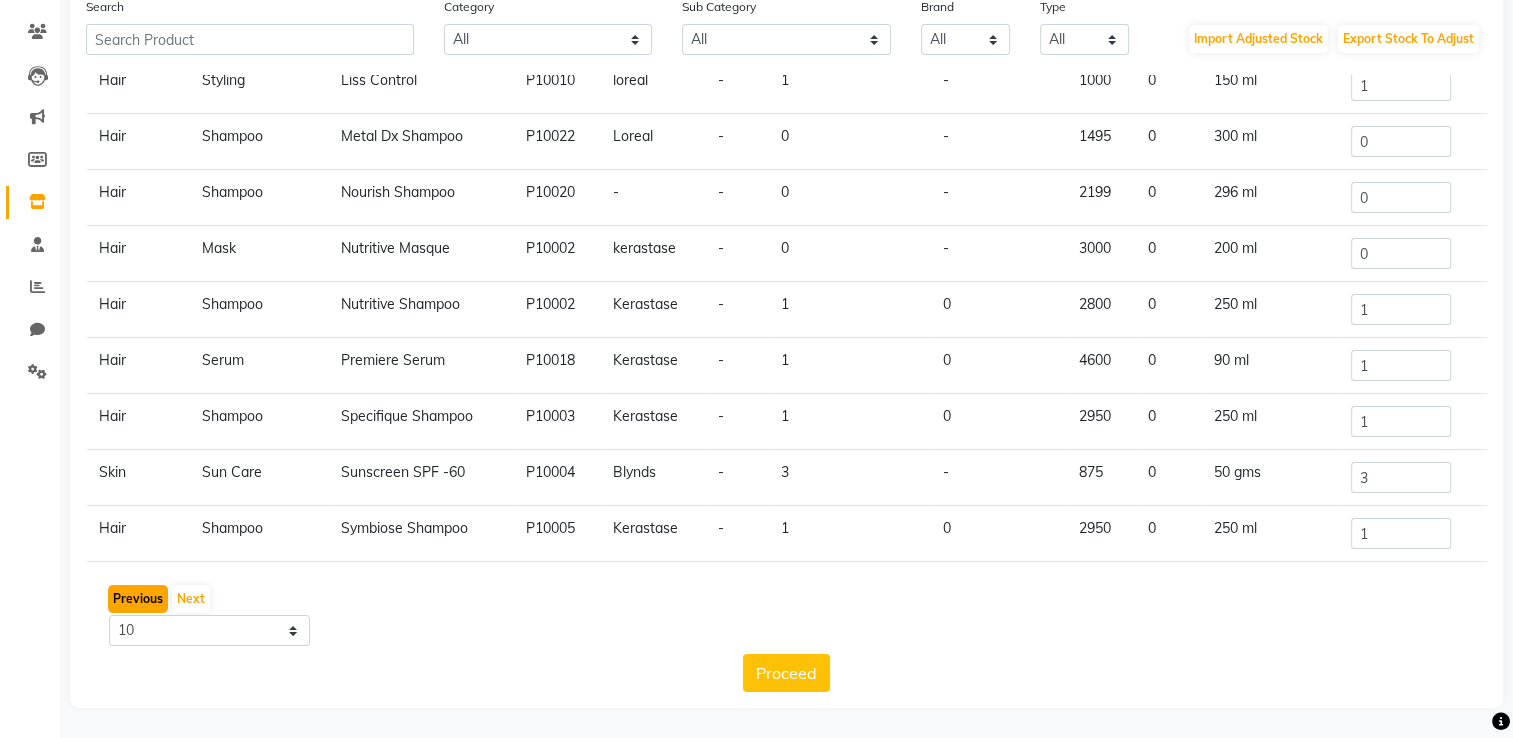 click on "Previous" 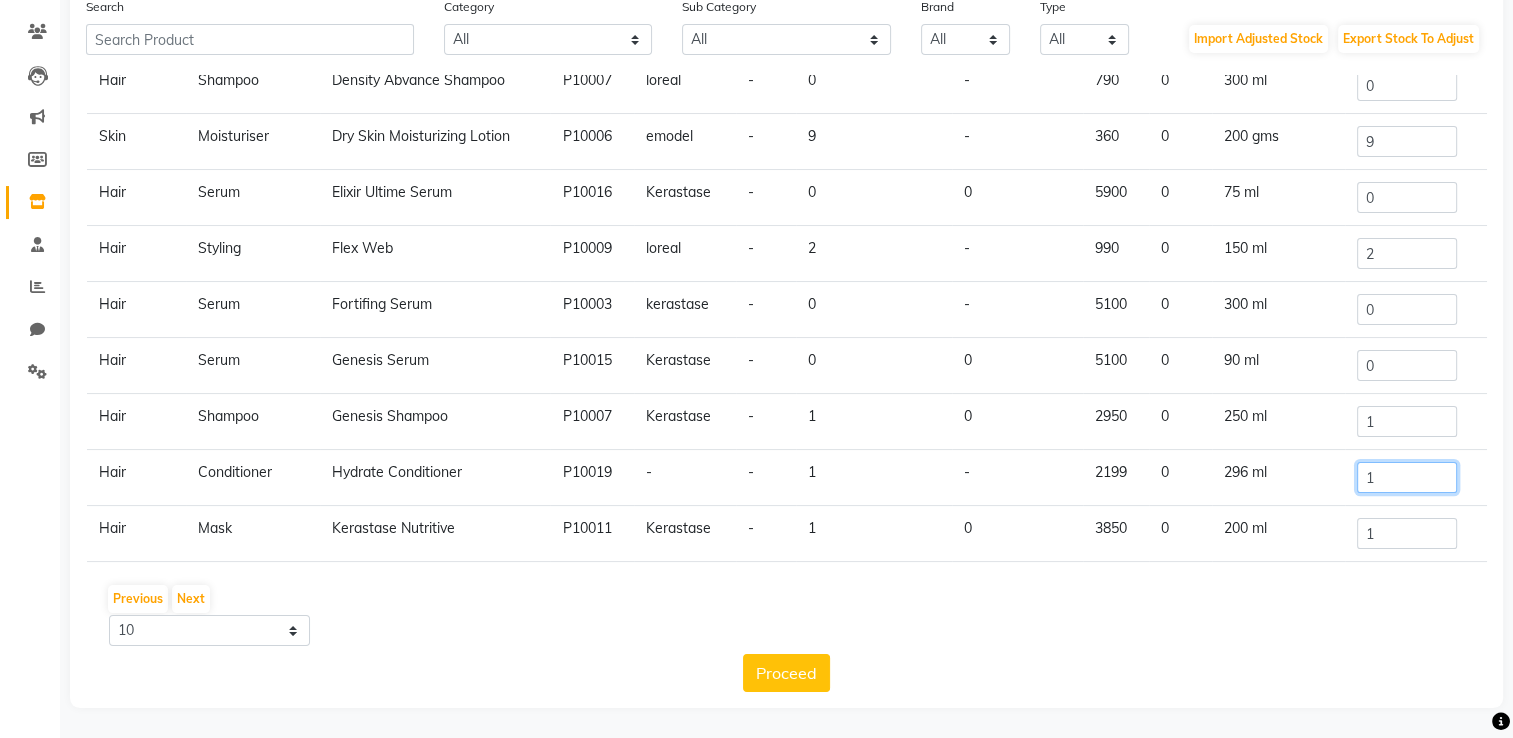 drag, startPoint x: 1396, startPoint y: 479, endPoint x: 1354, endPoint y: 482, distance: 42.107006 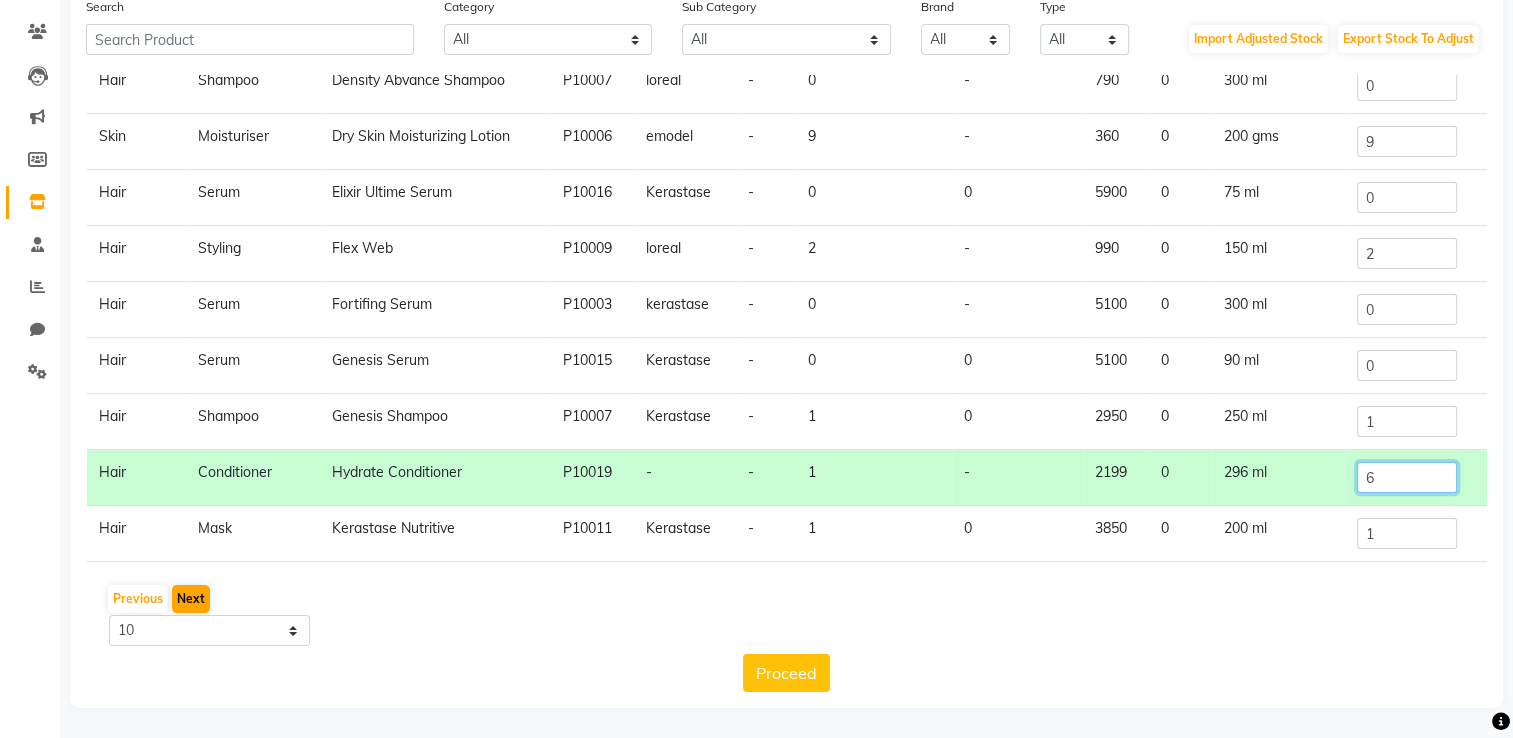 type on "6" 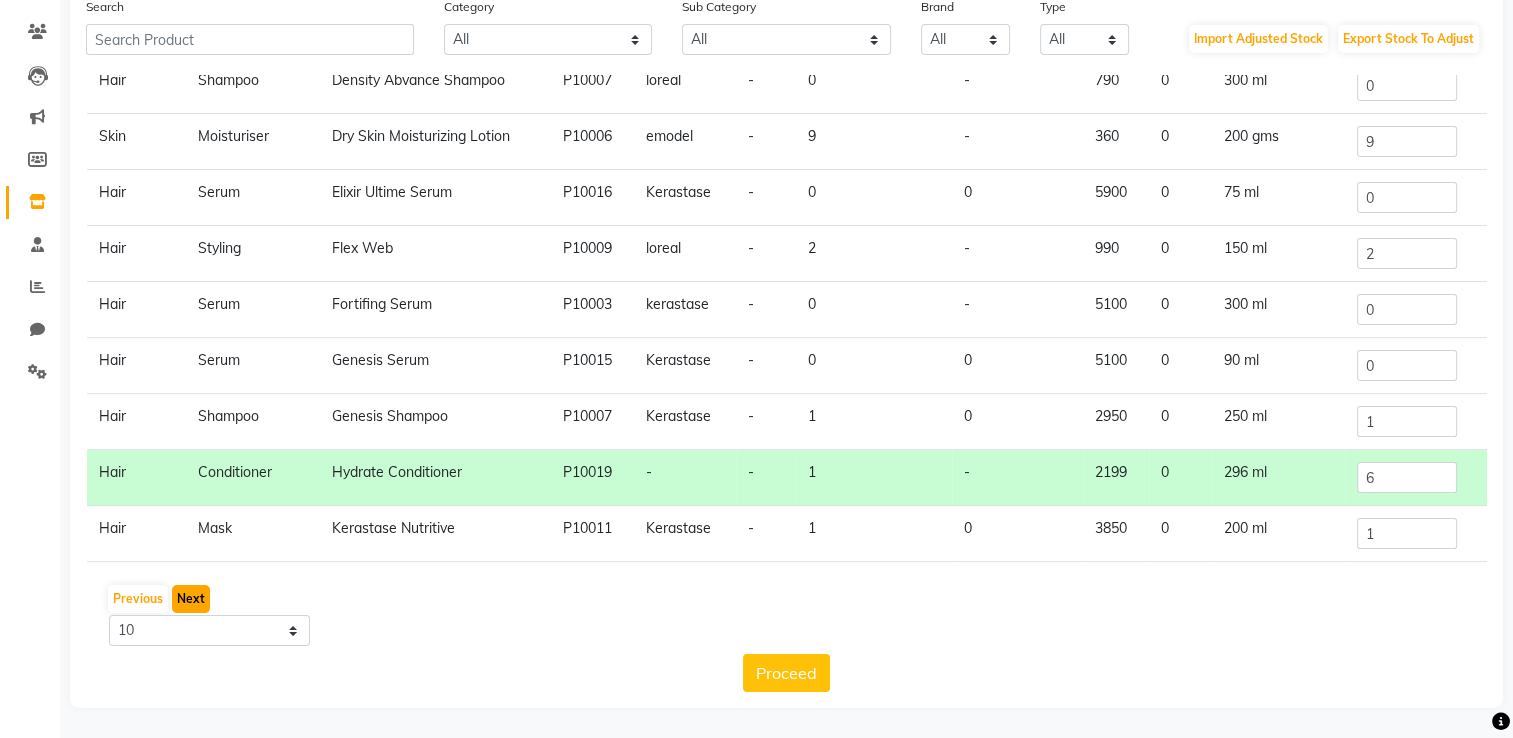 click on "Next" 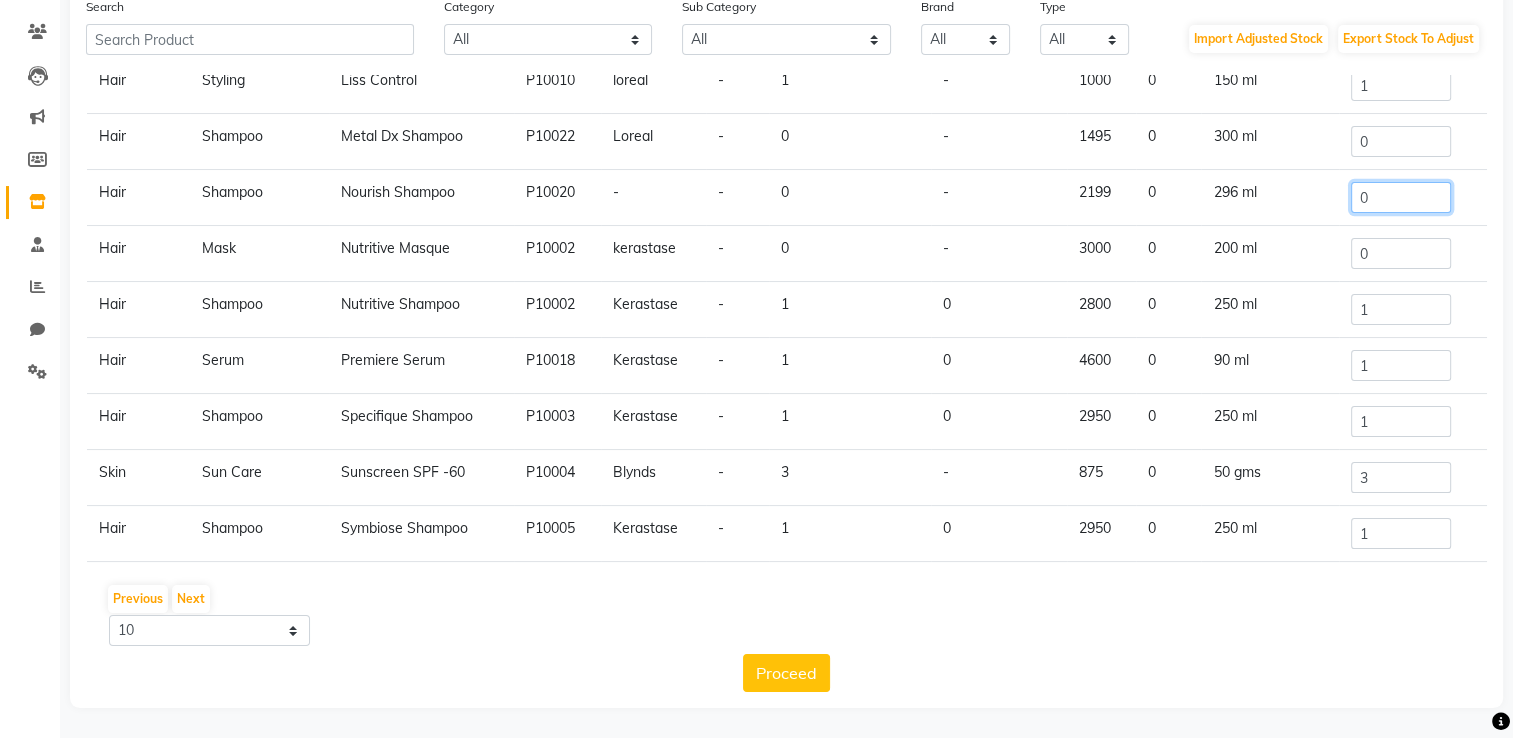 click on "0" 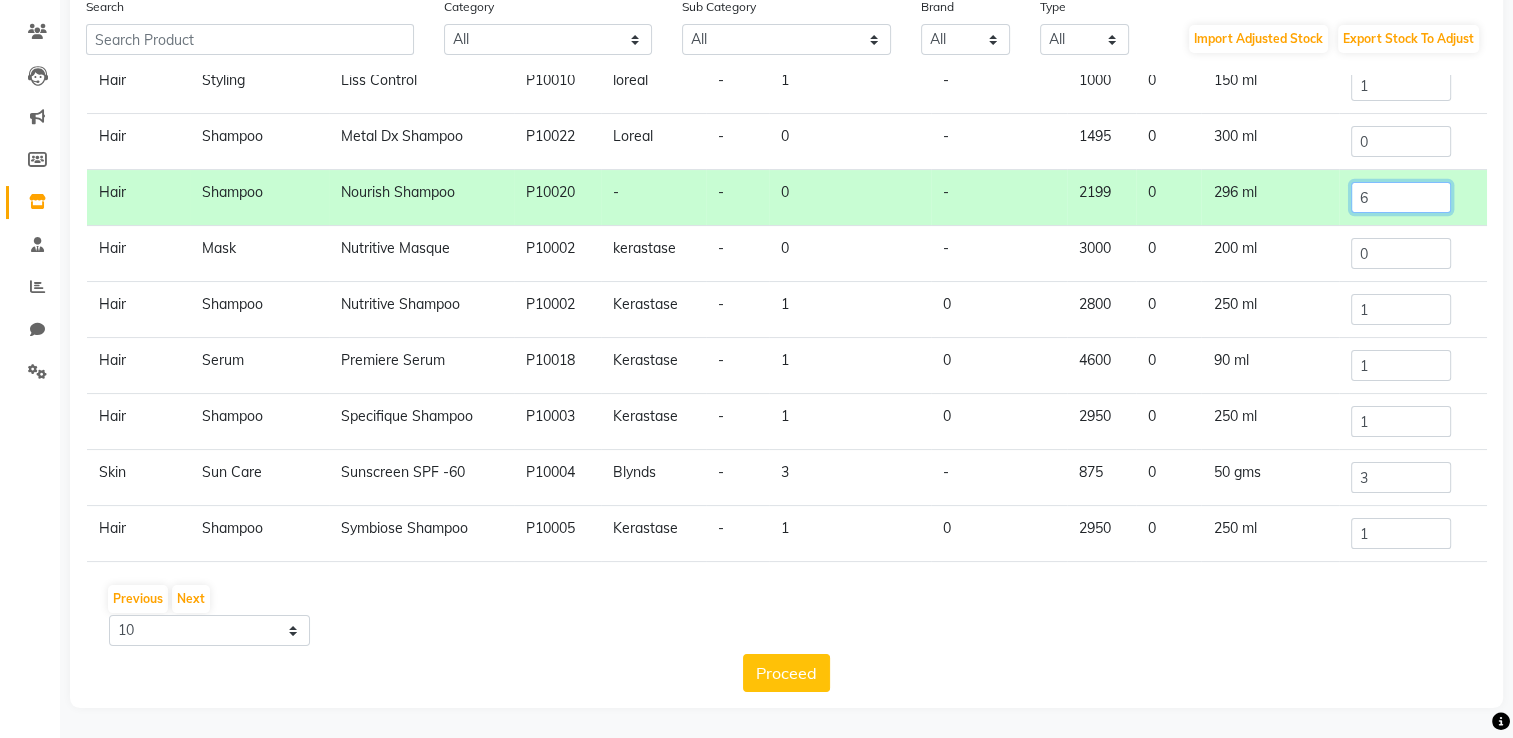 type on "6" 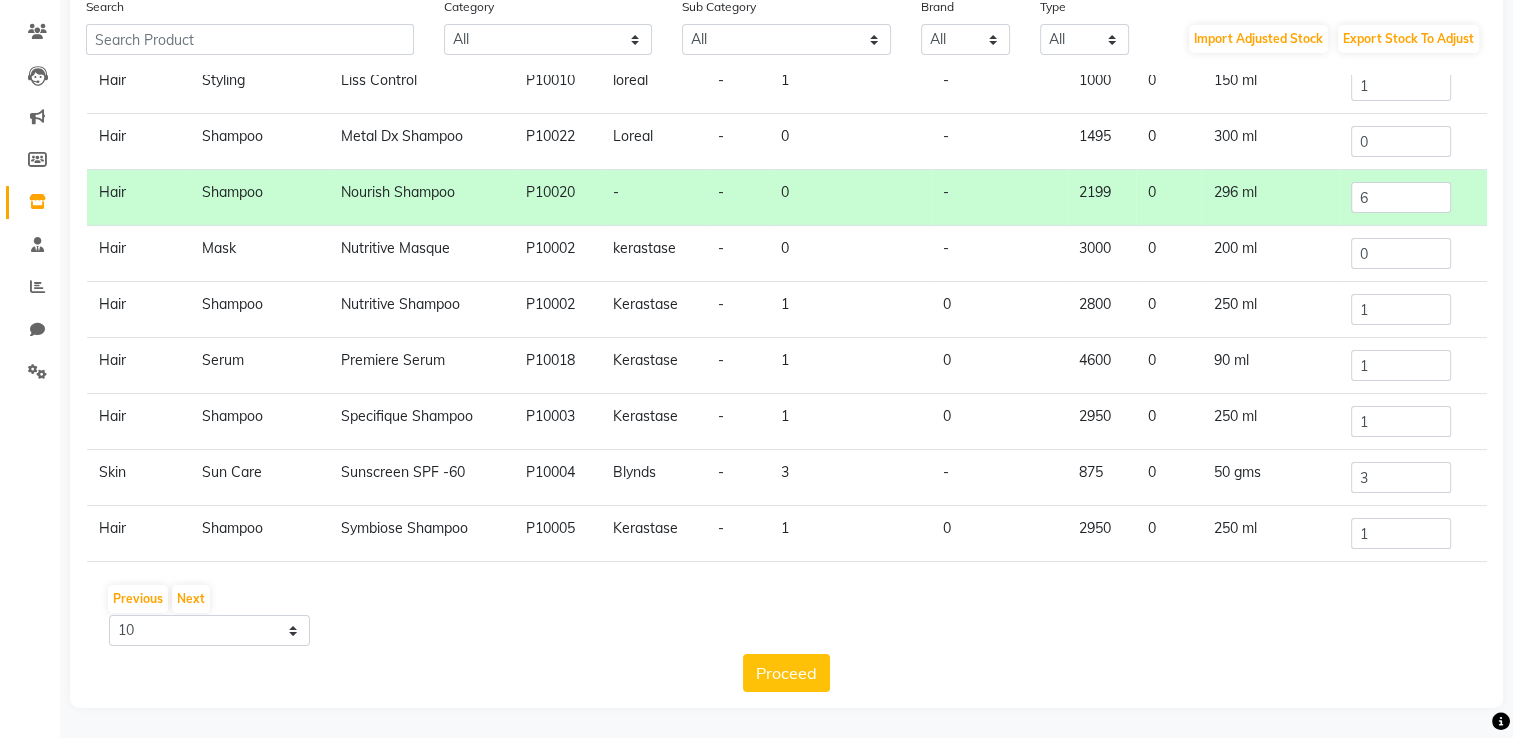 click on "200 ml" 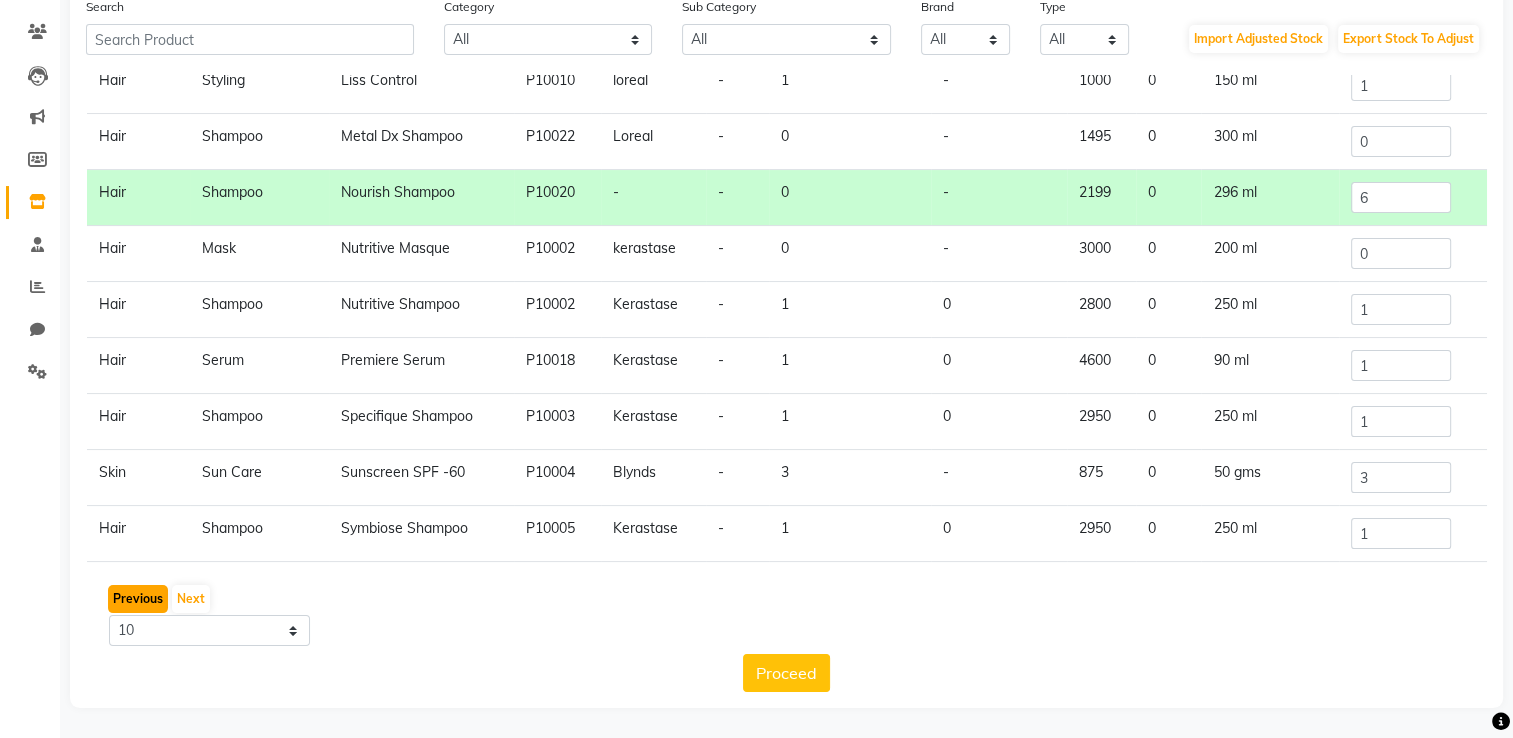 click on "Previous" 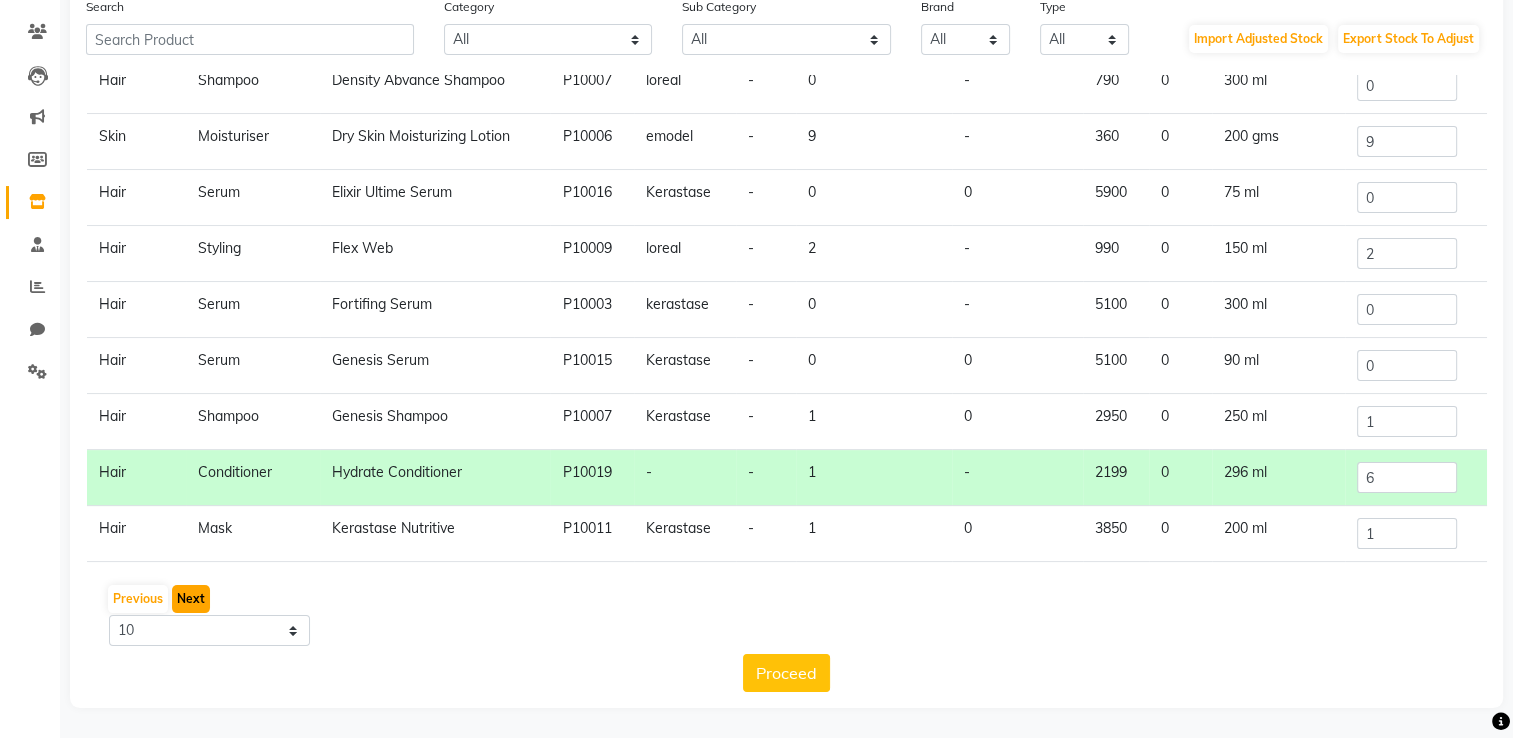 click on "Next" 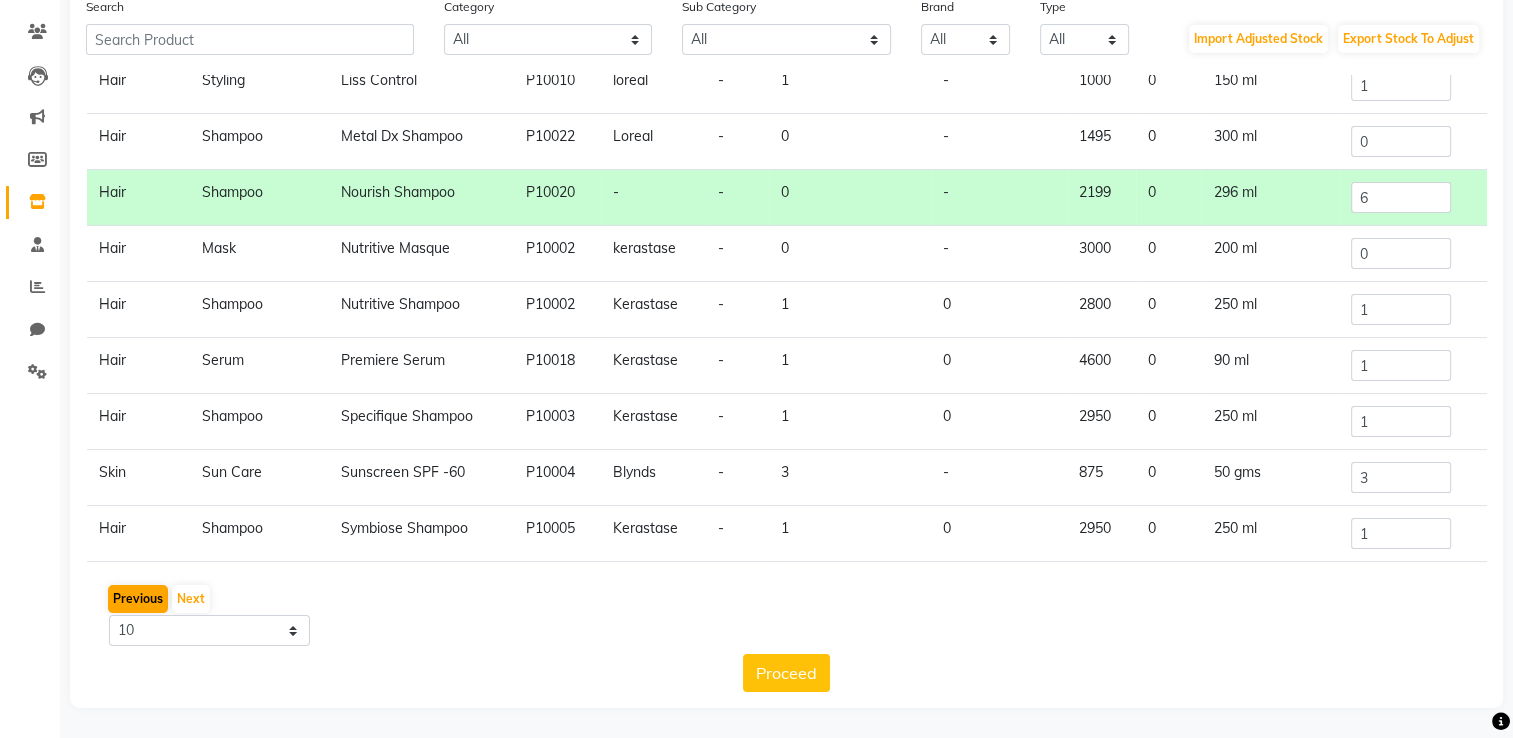 drag, startPoint x: 103, startPoint y: 607, endPoint x: 118, endPoint y: 603, distance: 15.524175 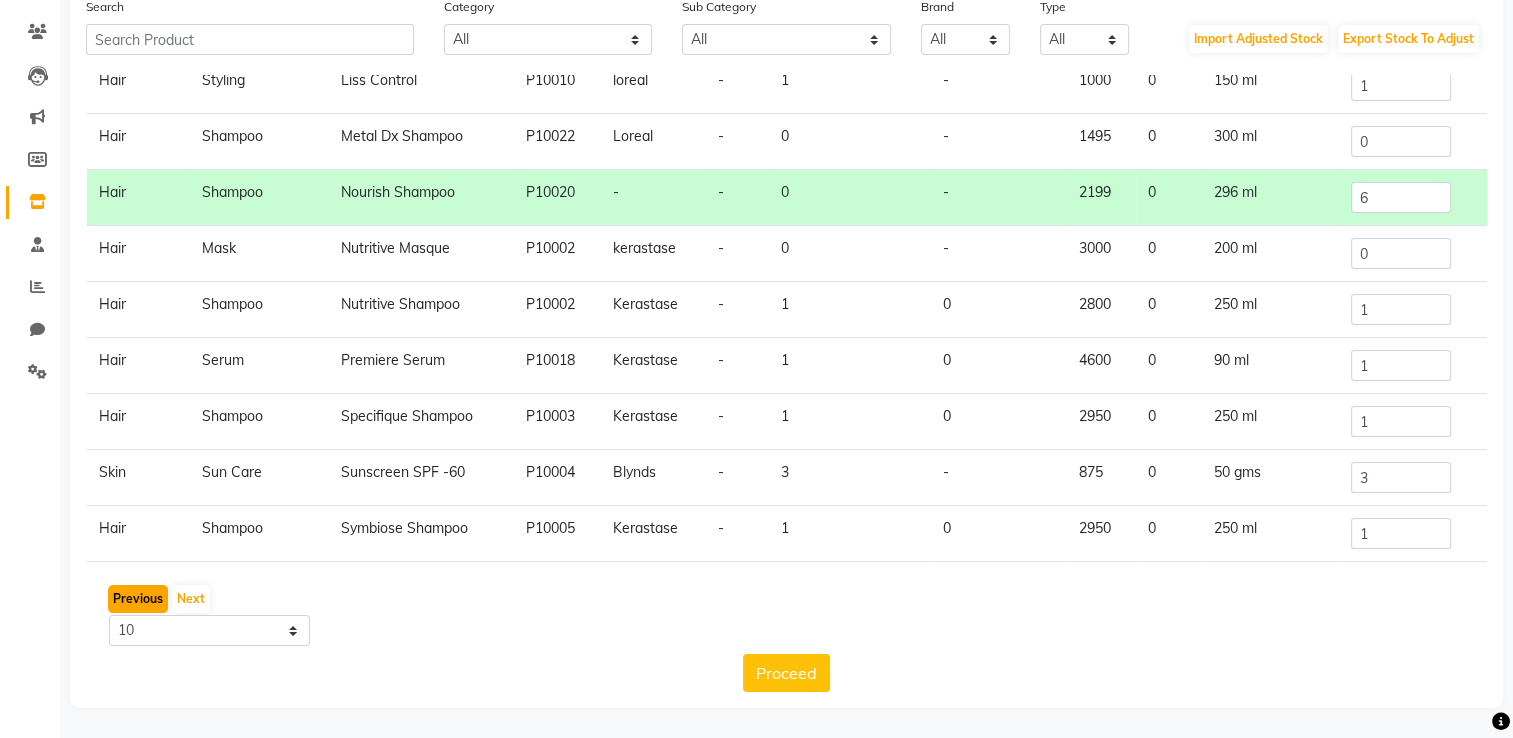click on "Previous" 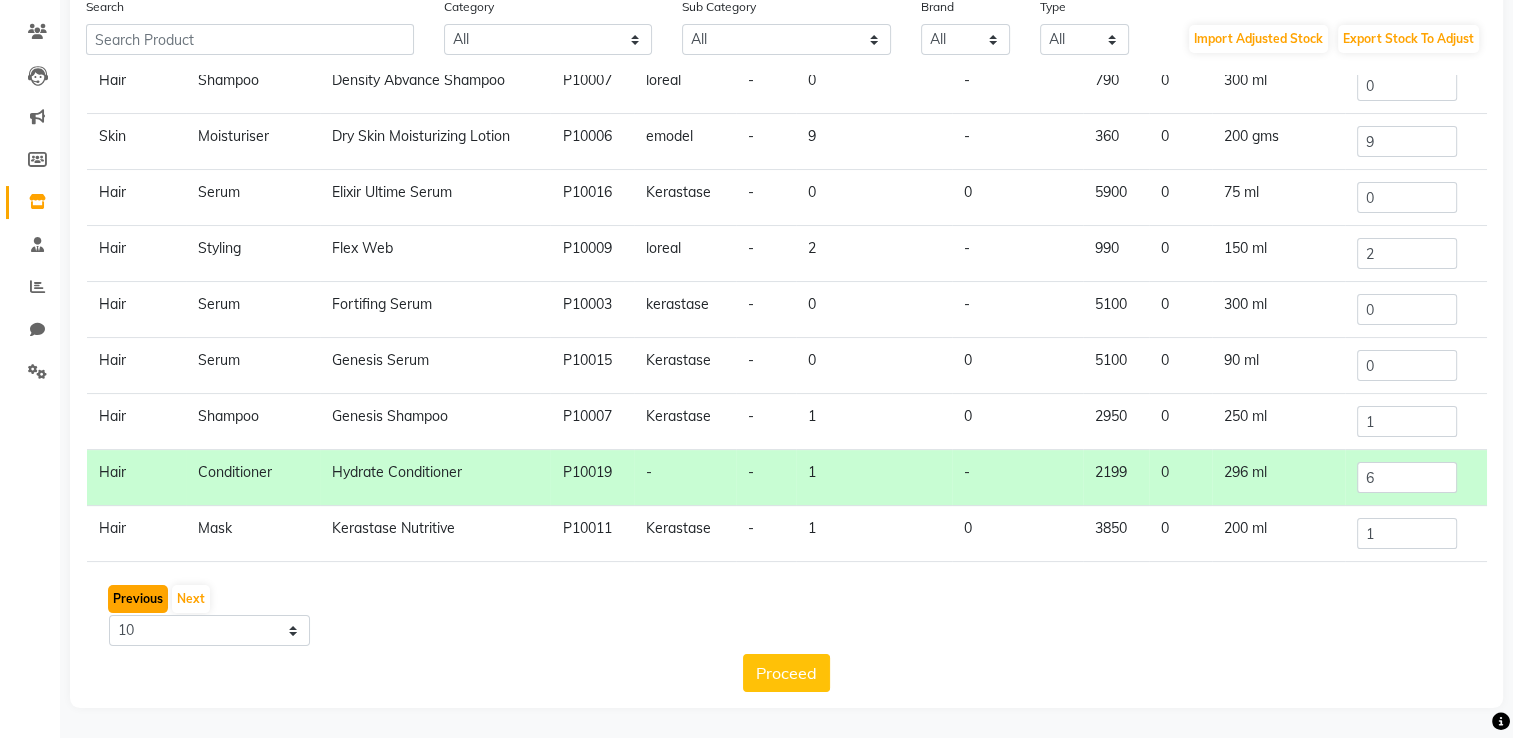 click on "Previous" 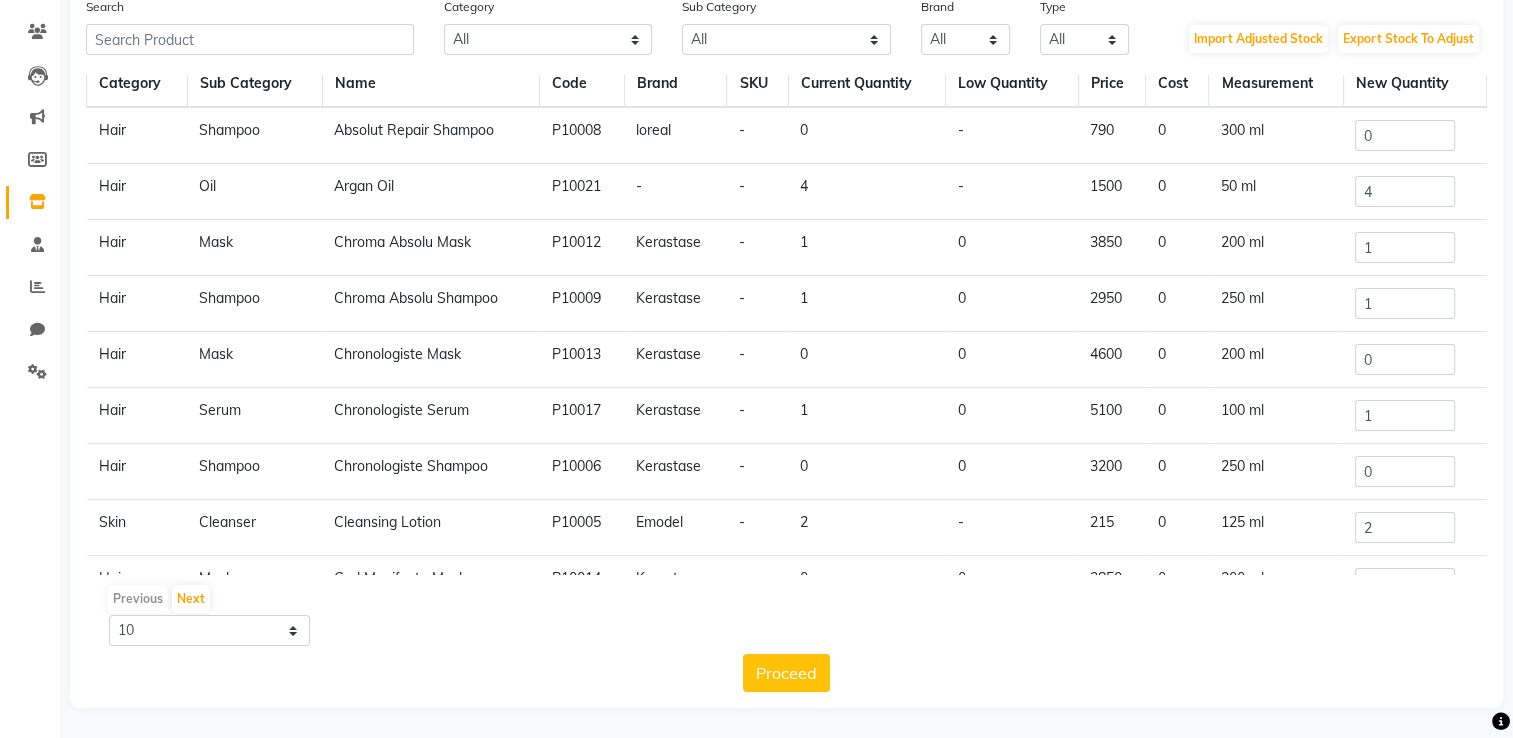 scroll, scrollTop: 7, scrollLeft: 0, axis: vertical 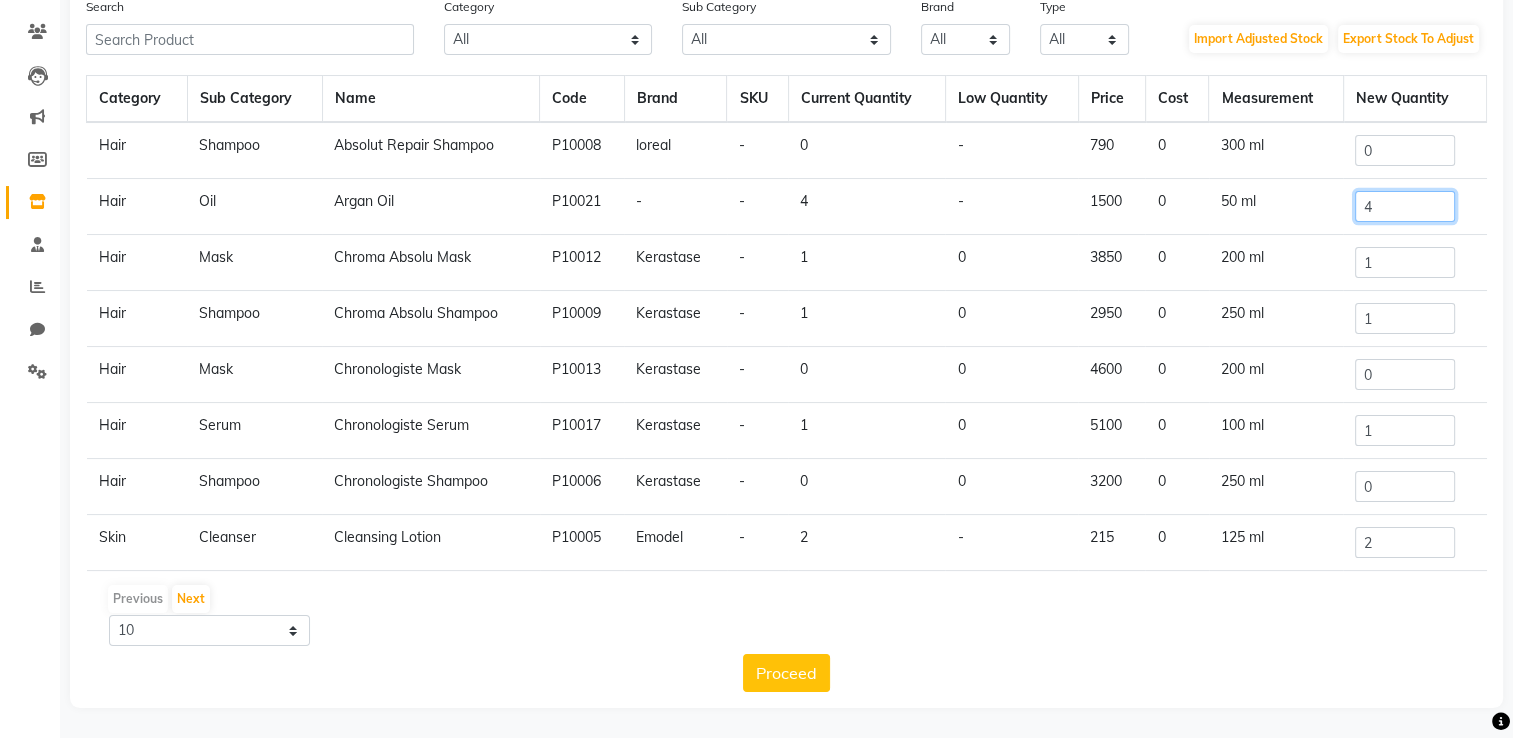 drag, startPoint x: 1390, startPoint y: 200, endPoint x: 1318, endPoint y: 230, distance: 78 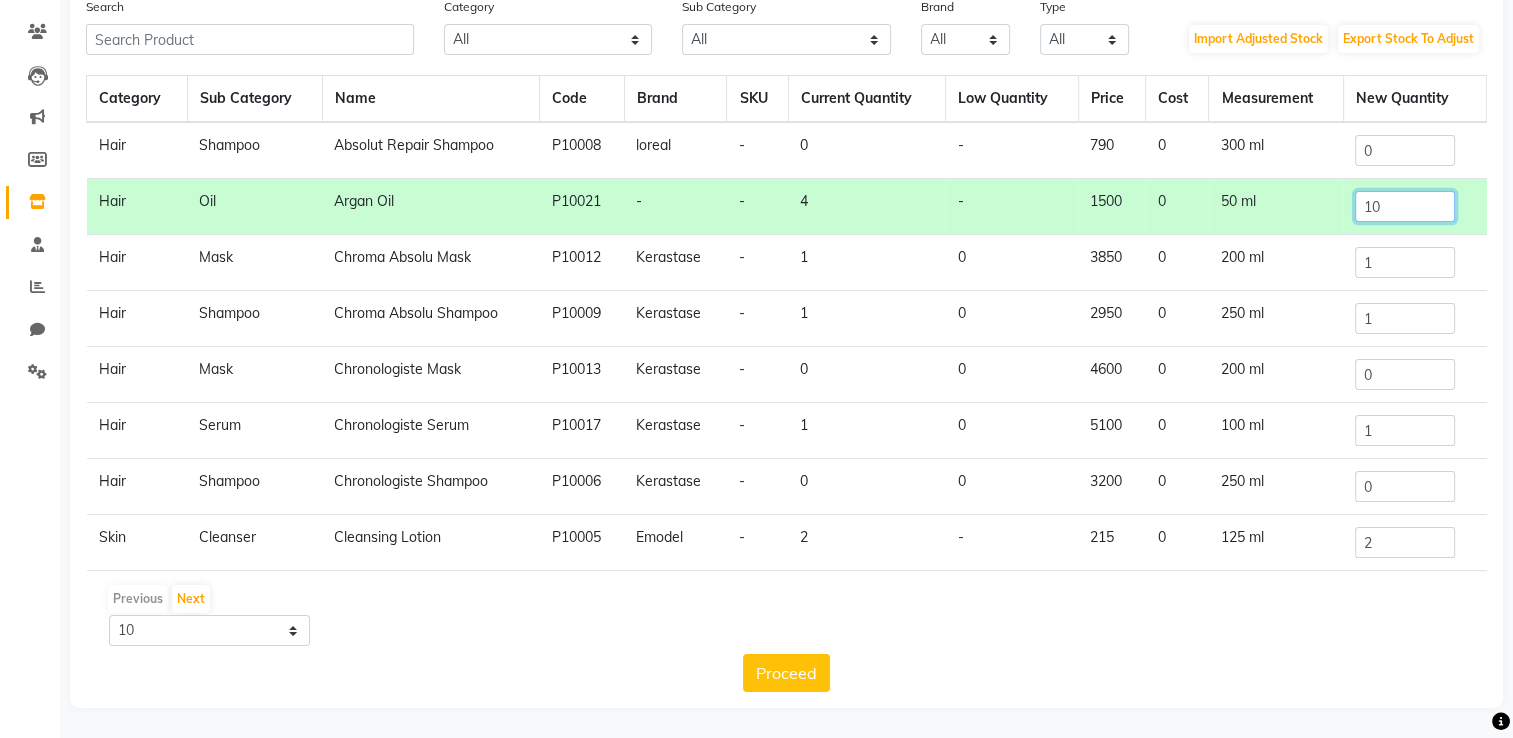 type on "10" 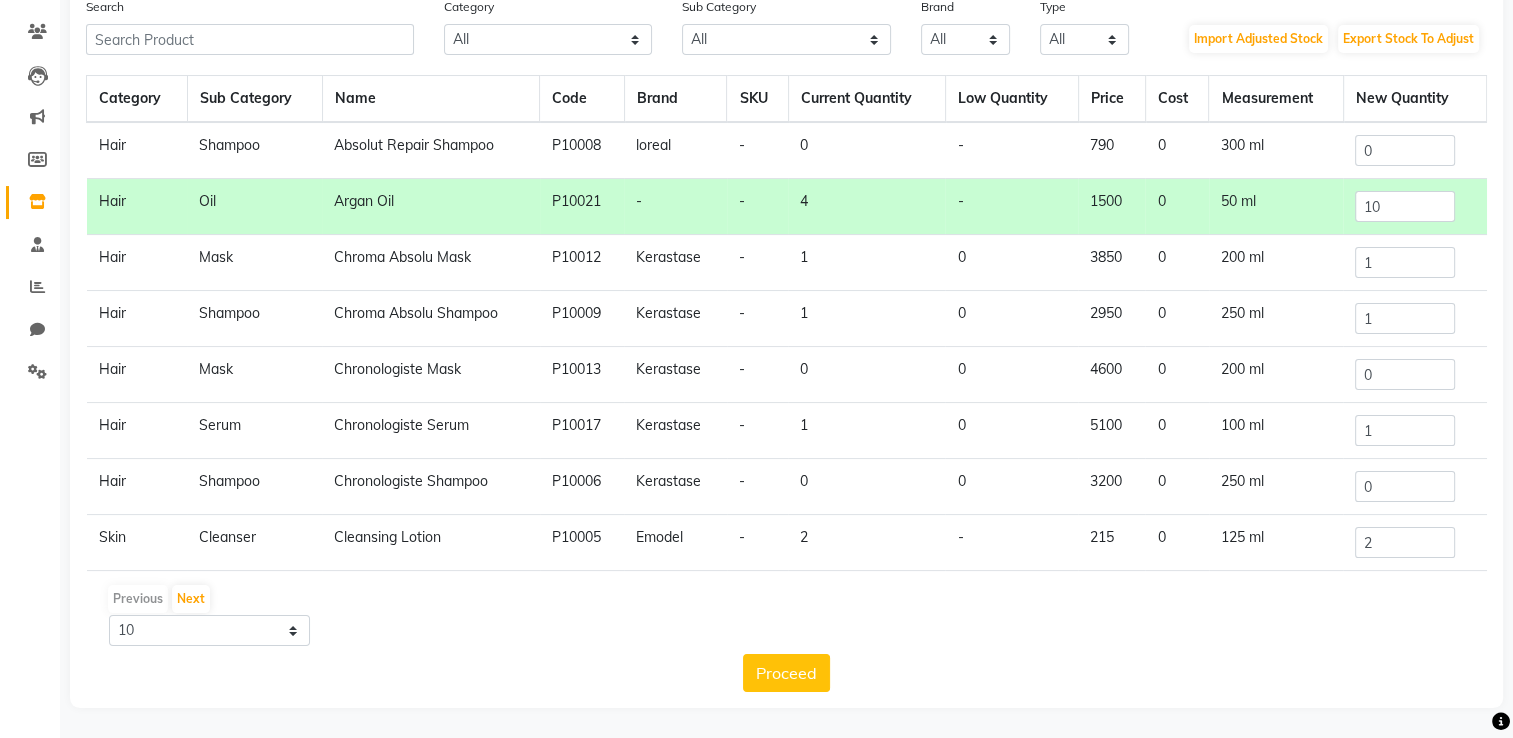 click on "200 ml" 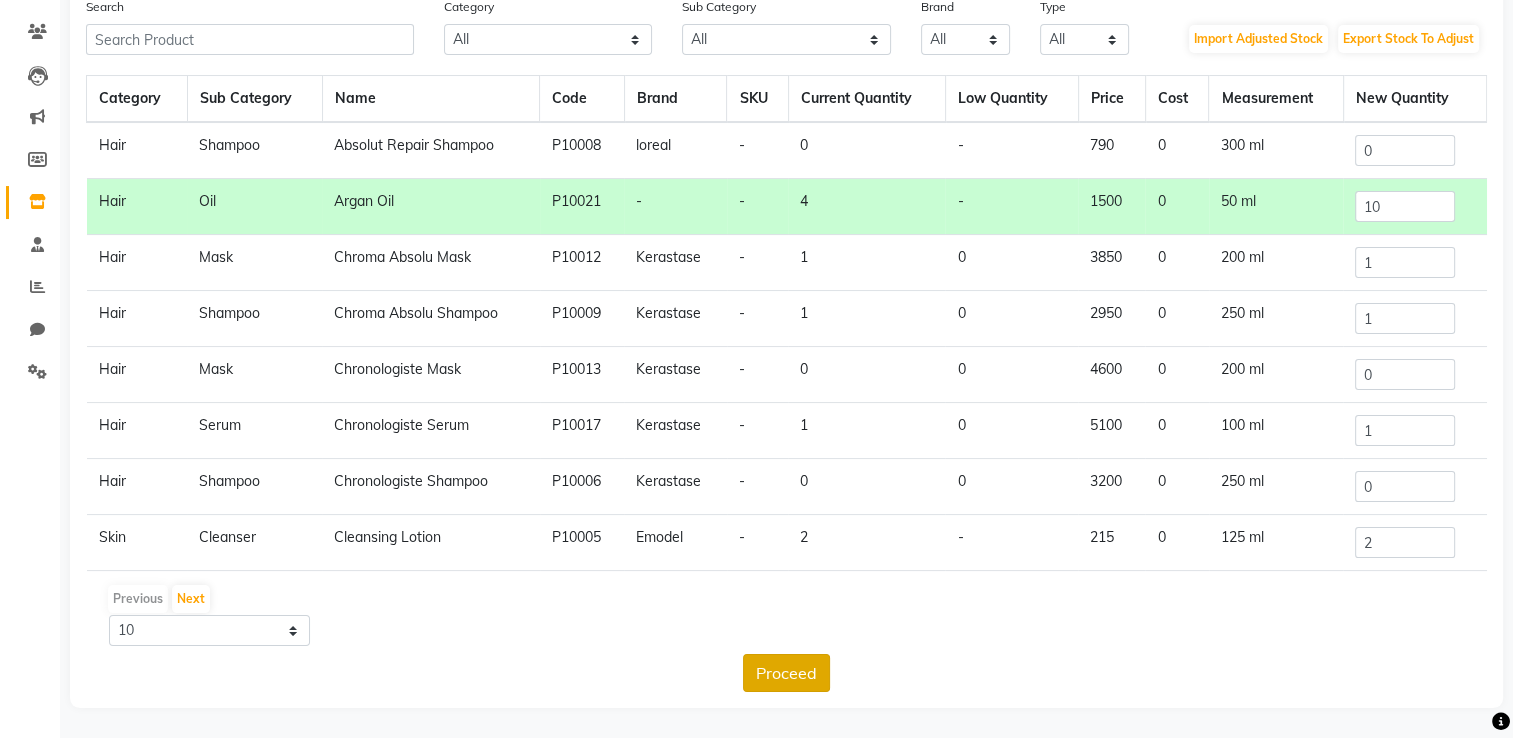 click on "Proceed" 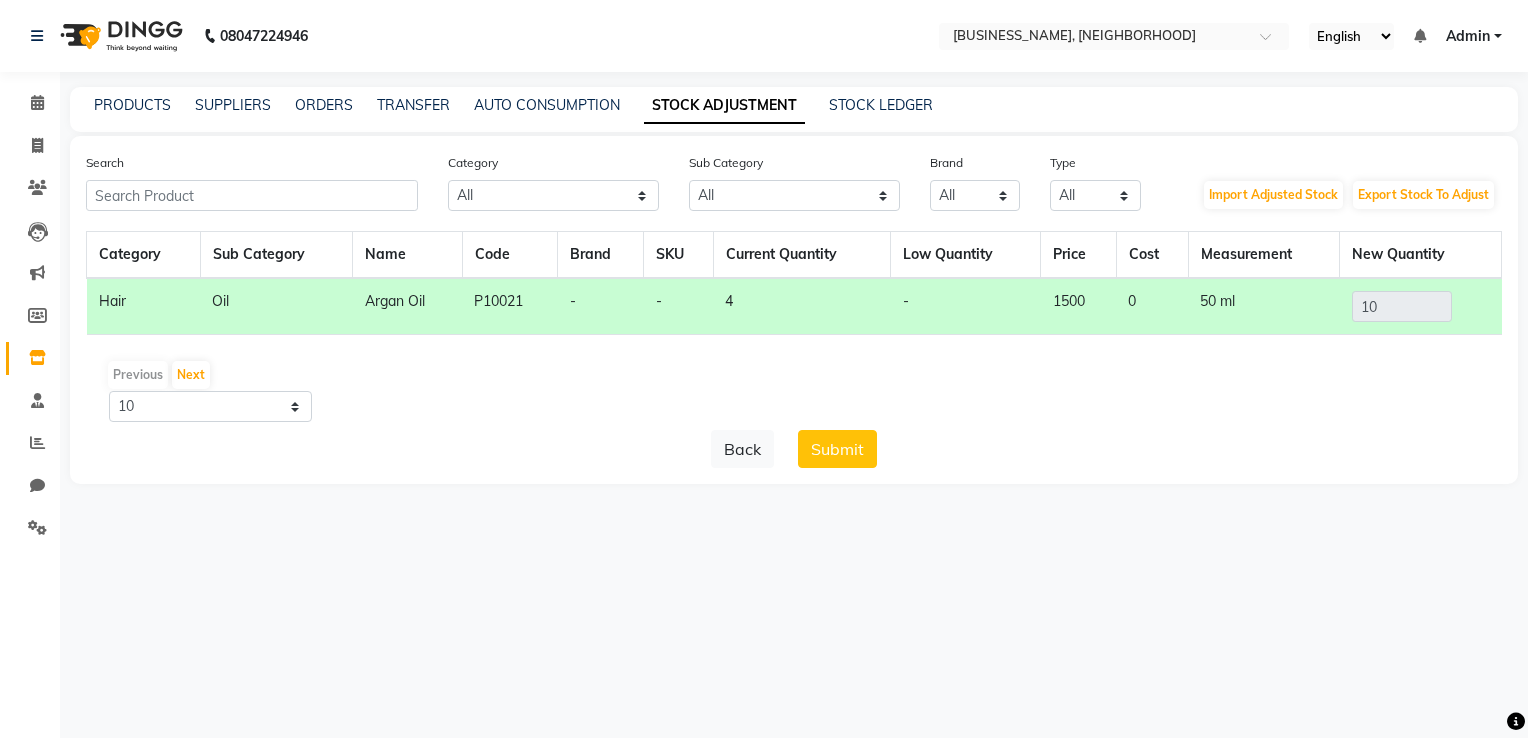 click on "Search Category All Hair Skin Makeup Personal Care Appliances Beard Waxing Disposable Threading Hands and Feet Beauty Planet Botox Cadiveu Casmara Cheryls Loreal Olaplex Other Sub Category All Hair Bath & Body Lips Olaplex Salon Use Loreal Retail Cheryls Retail Casmara Retail Shampoo Keratin Retail Botox Salon Use Beauty & Other Salon Use Products Cleanser Houskeeping Rill Appron Honey Cream Keratin Salon Use Conditioner Facial Nails Female Hygiene Shaving Soap Liposoulable Gown Gel Appliances Disposable Botox Retail Cheryls Salon Use Loreal Salon Use Moisturiser Bedsheet Hair Colour Salon Use Makeup Cream Face Appliances Eyes Pre Shave Brazilian Grooming - Women Nepkin Pre Serum After Shave Grooming - Men Massage Face Mask Other Matrix Salon Use Styling Tools Toner Foot Post Oil Towel Dental Care Matrix Colour Tube Brushes Serum Hand & Foot Sun Care Appliances Massage Cream Tissue Matrix Retail Magic TIssue Strips Color Makeup Remover Masks Gifts Lip Care Cotton Roll Makeup Kit Appliances Cologne Appliances" 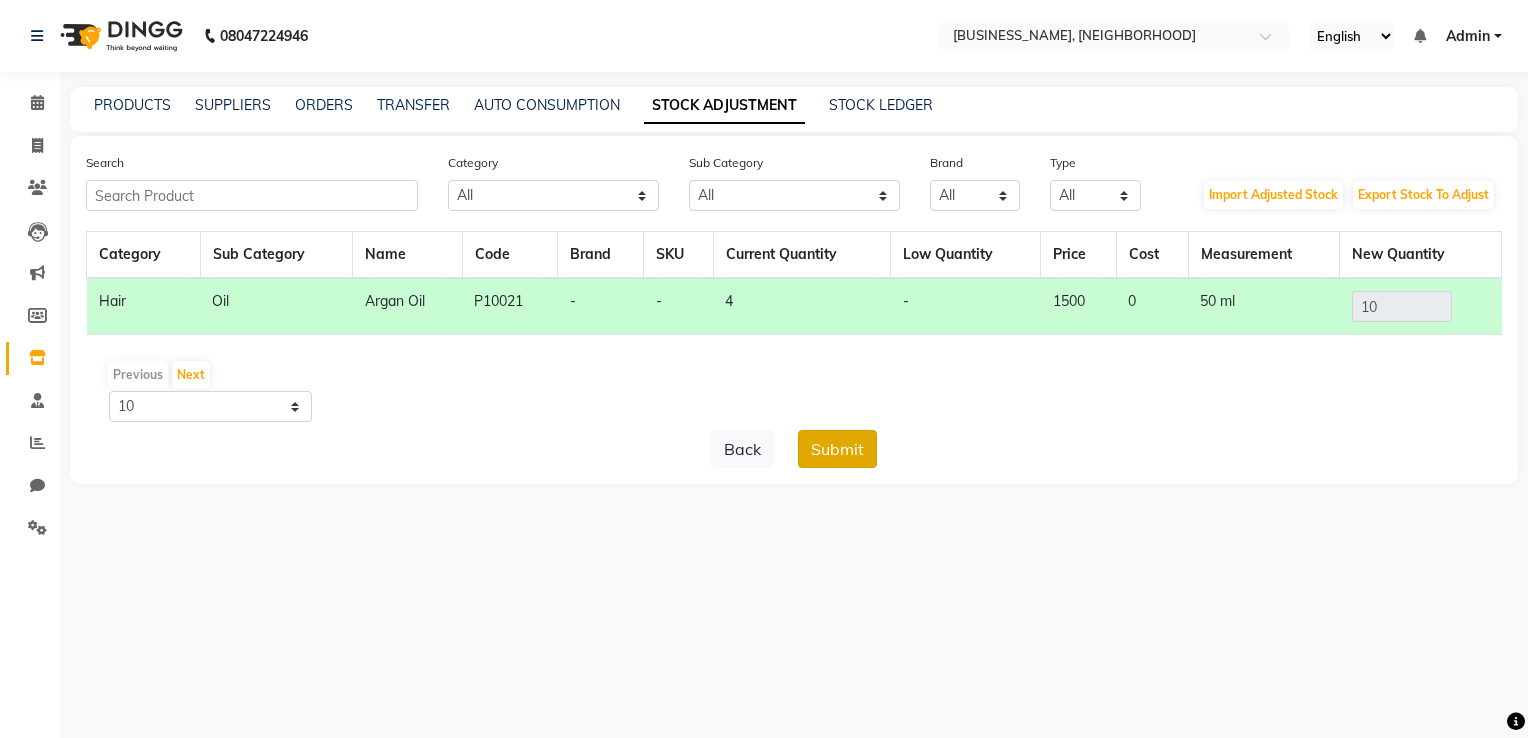 click on "Submit" 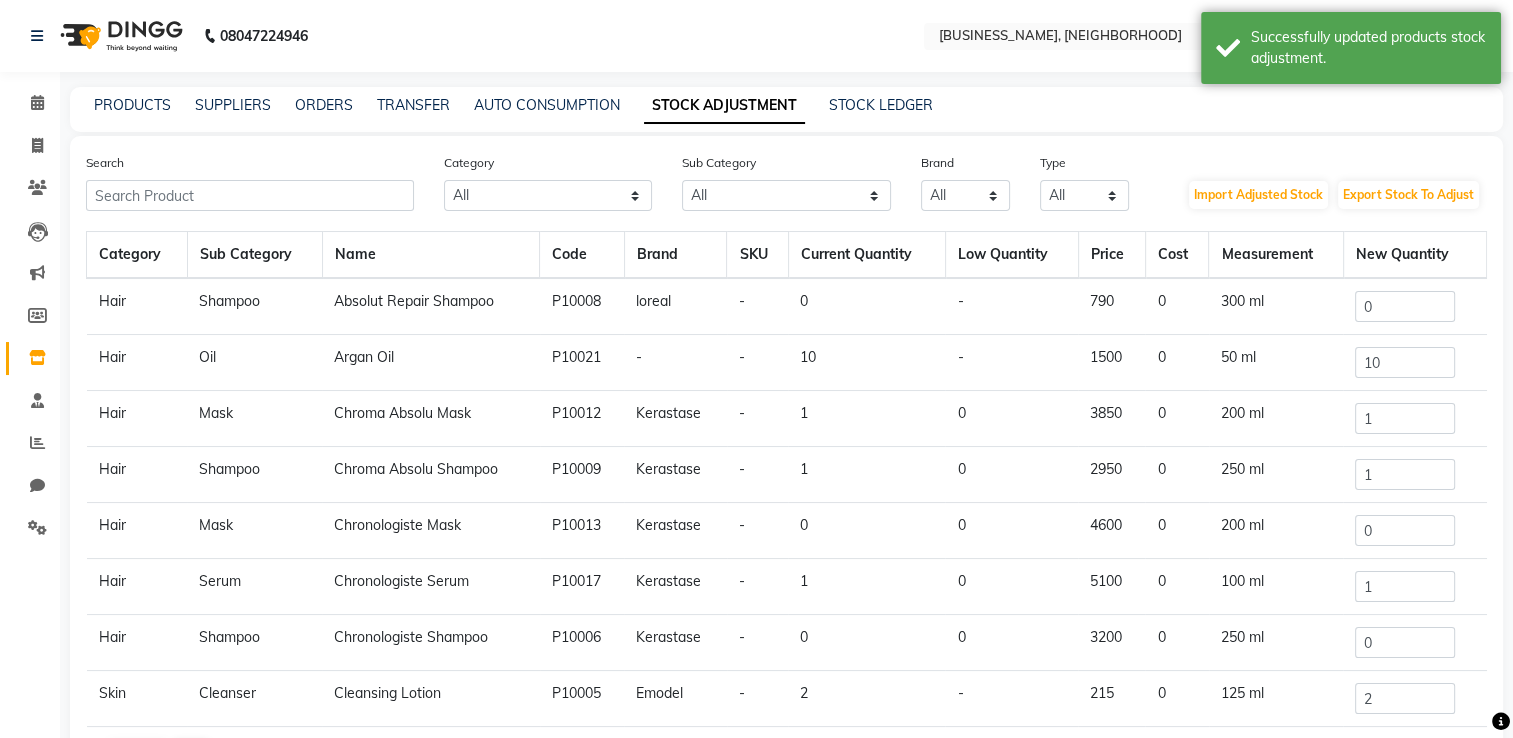 scroll, scrollTop: 121, scrollLeft: 0, axis: vertical 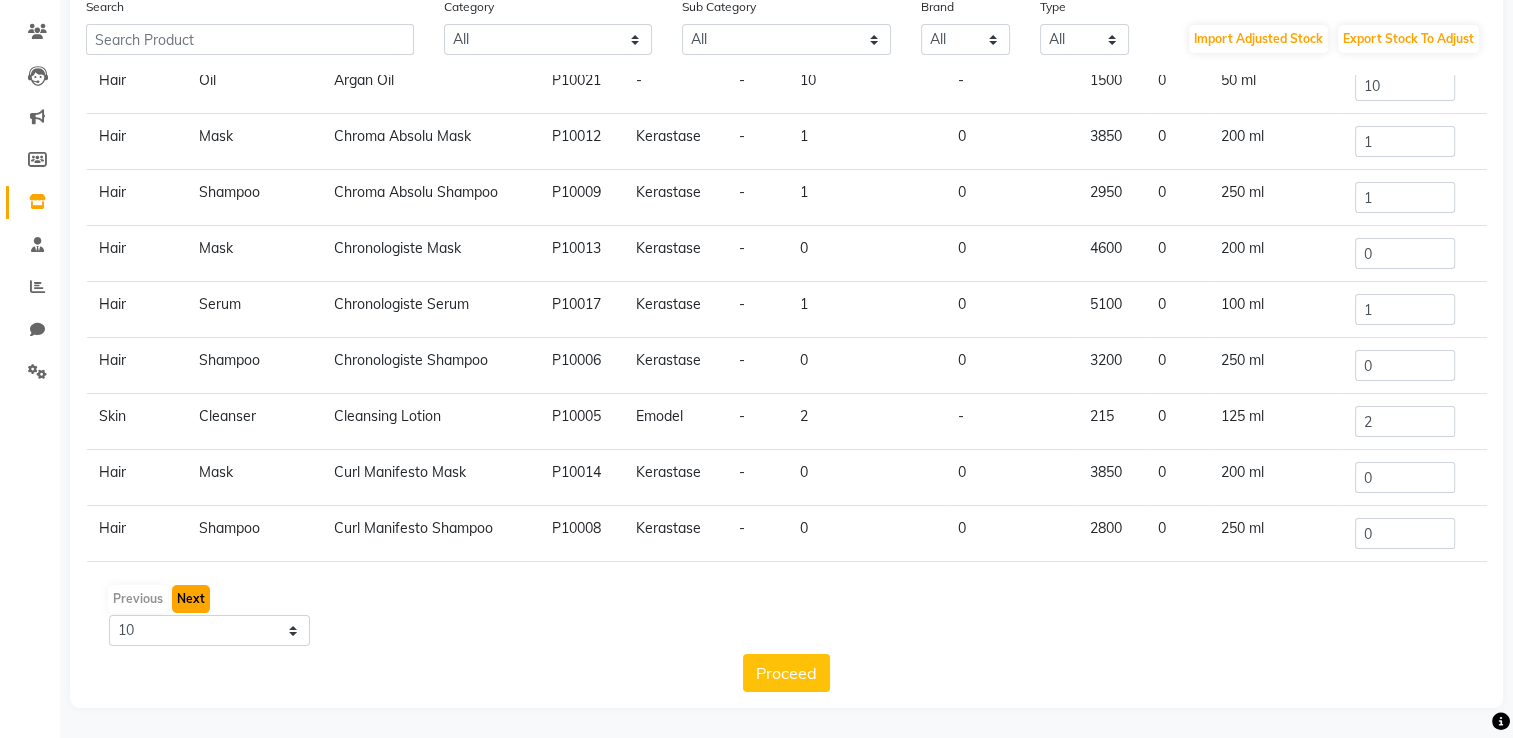 click on "Next" 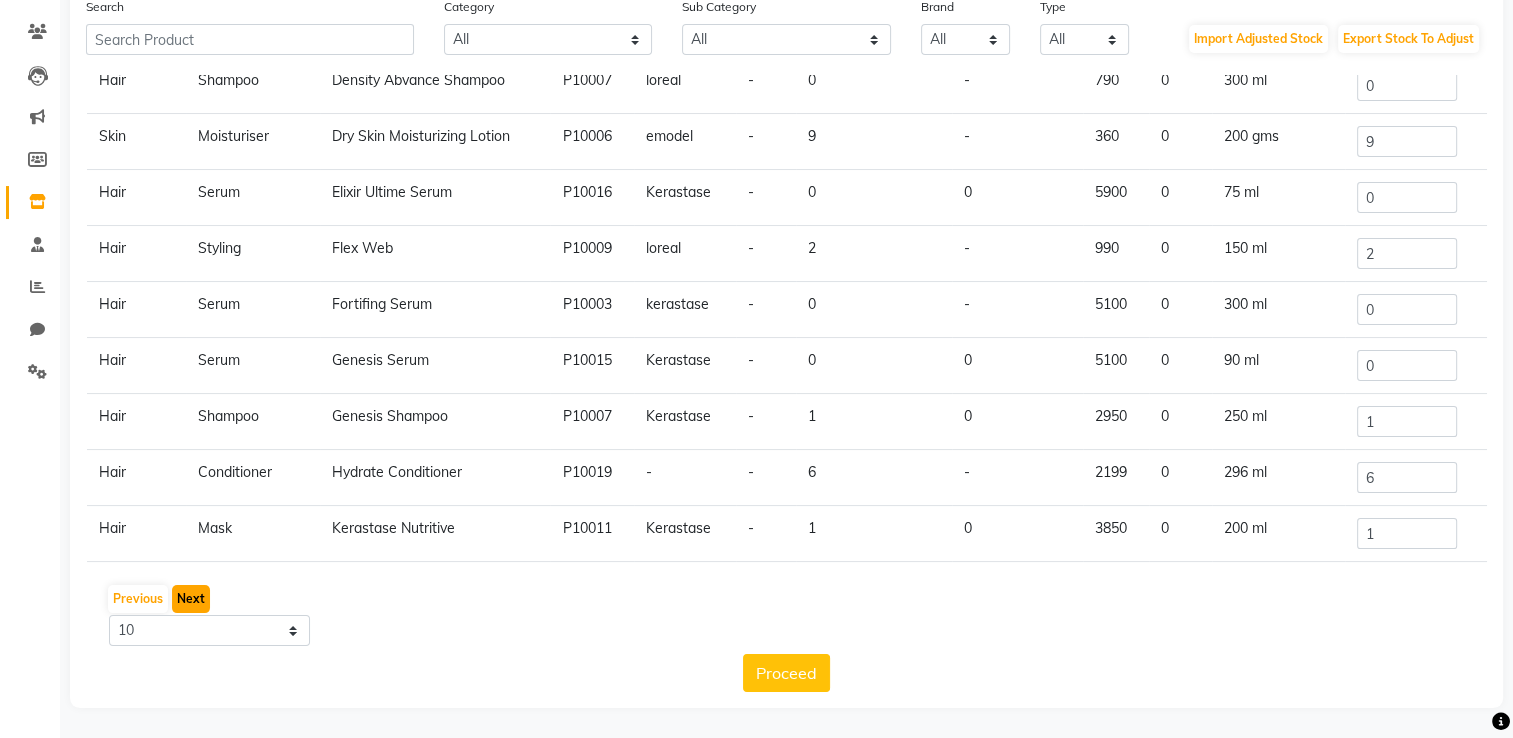 click on "Next" 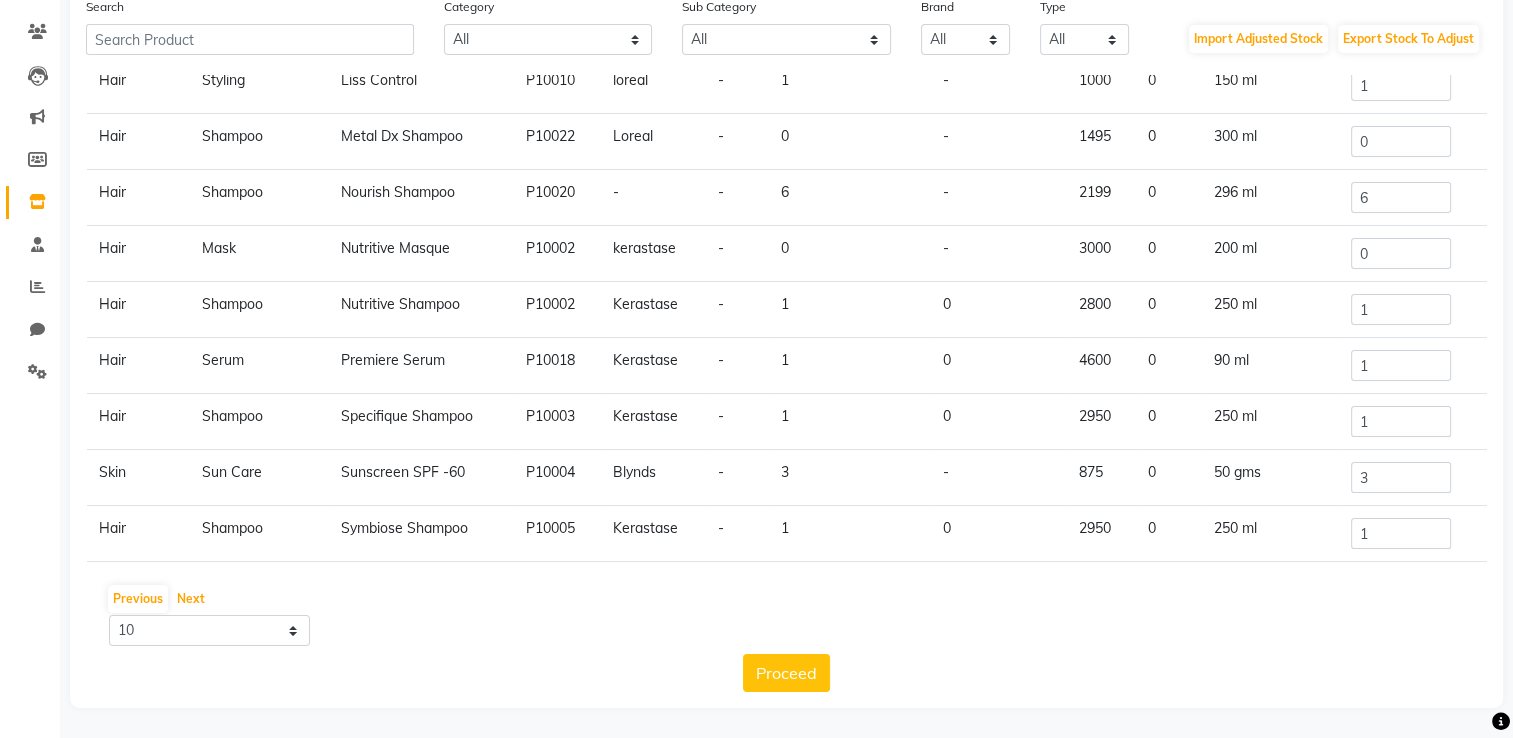 scroll, scrollTop: 0, scrollLeft: 0, axis: both 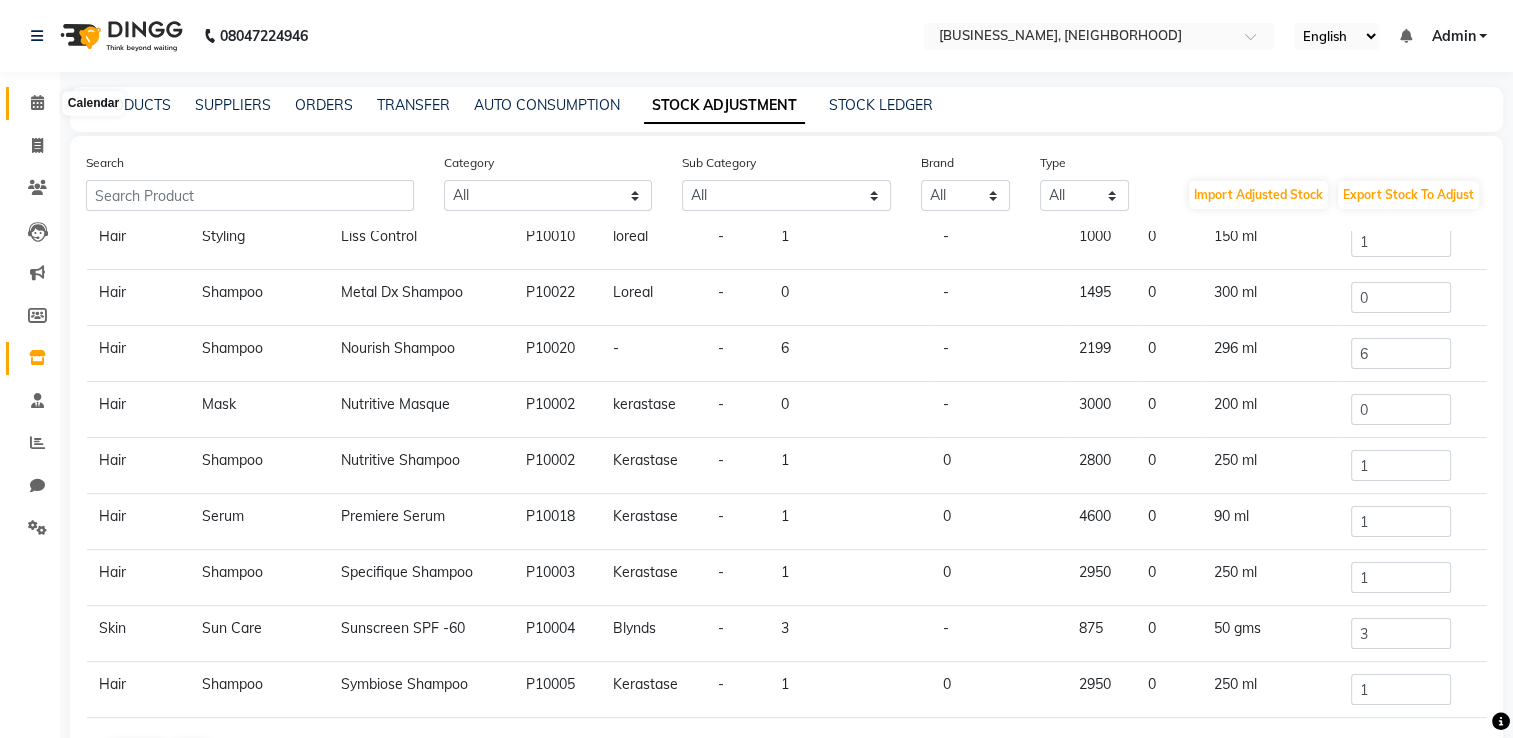 click 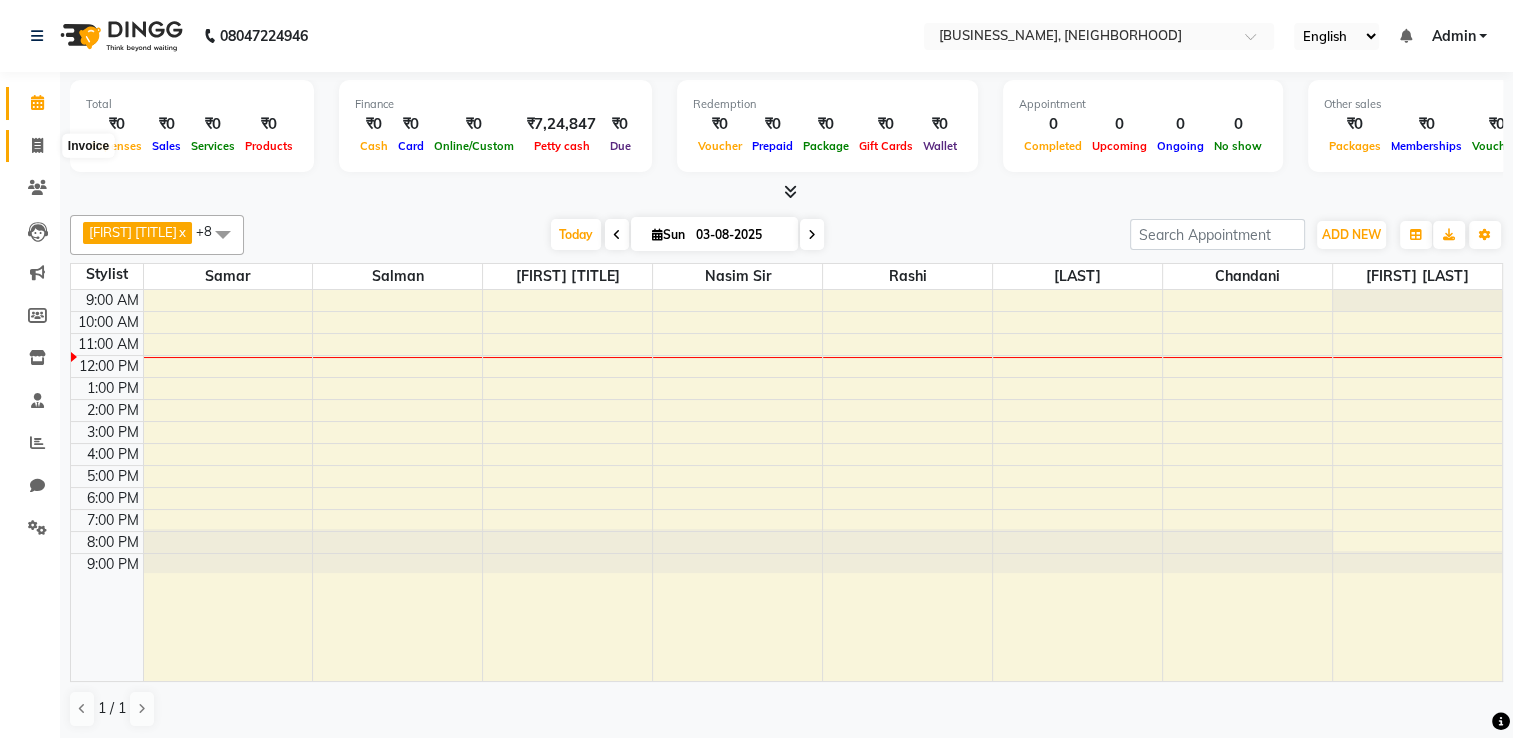 click 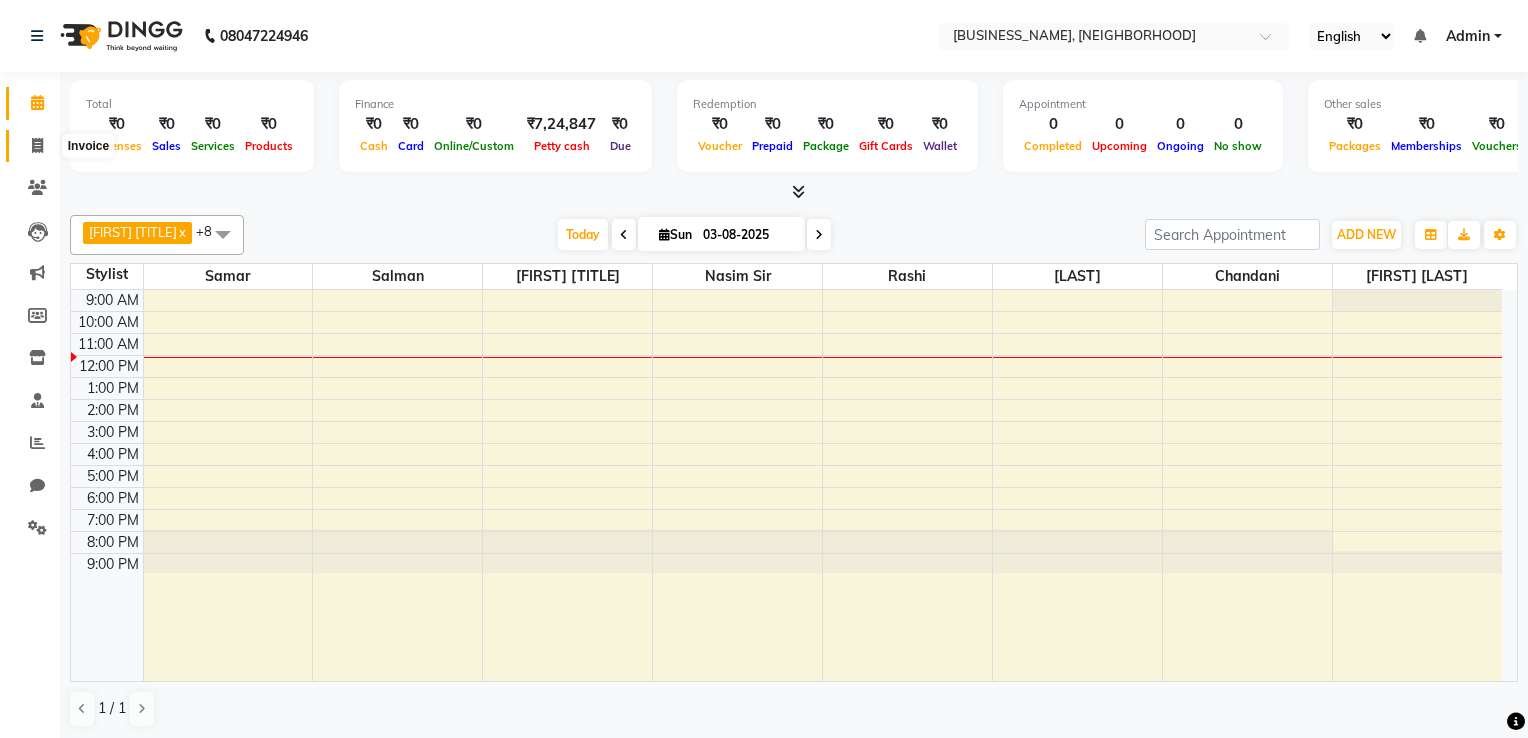 select on "service" 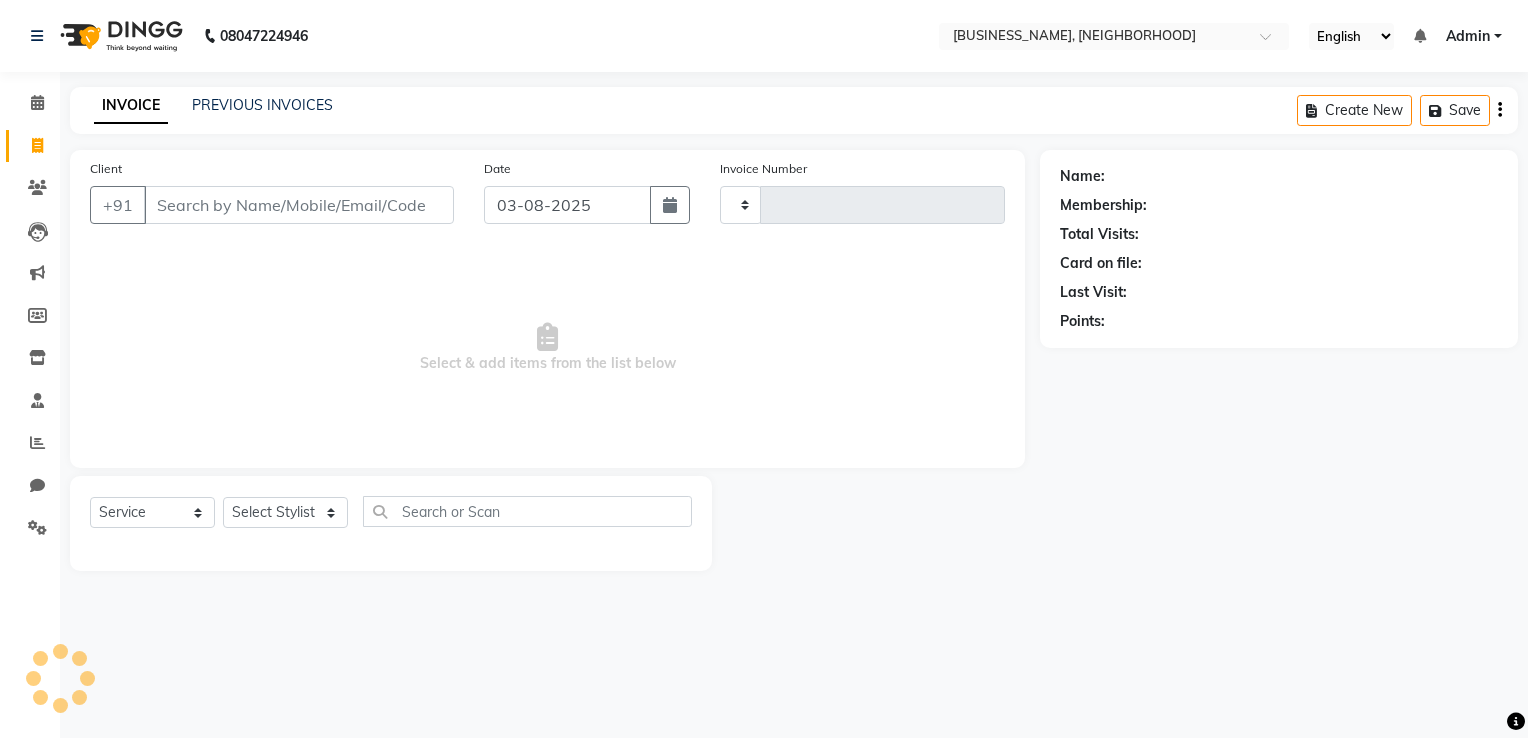 type on "0682" 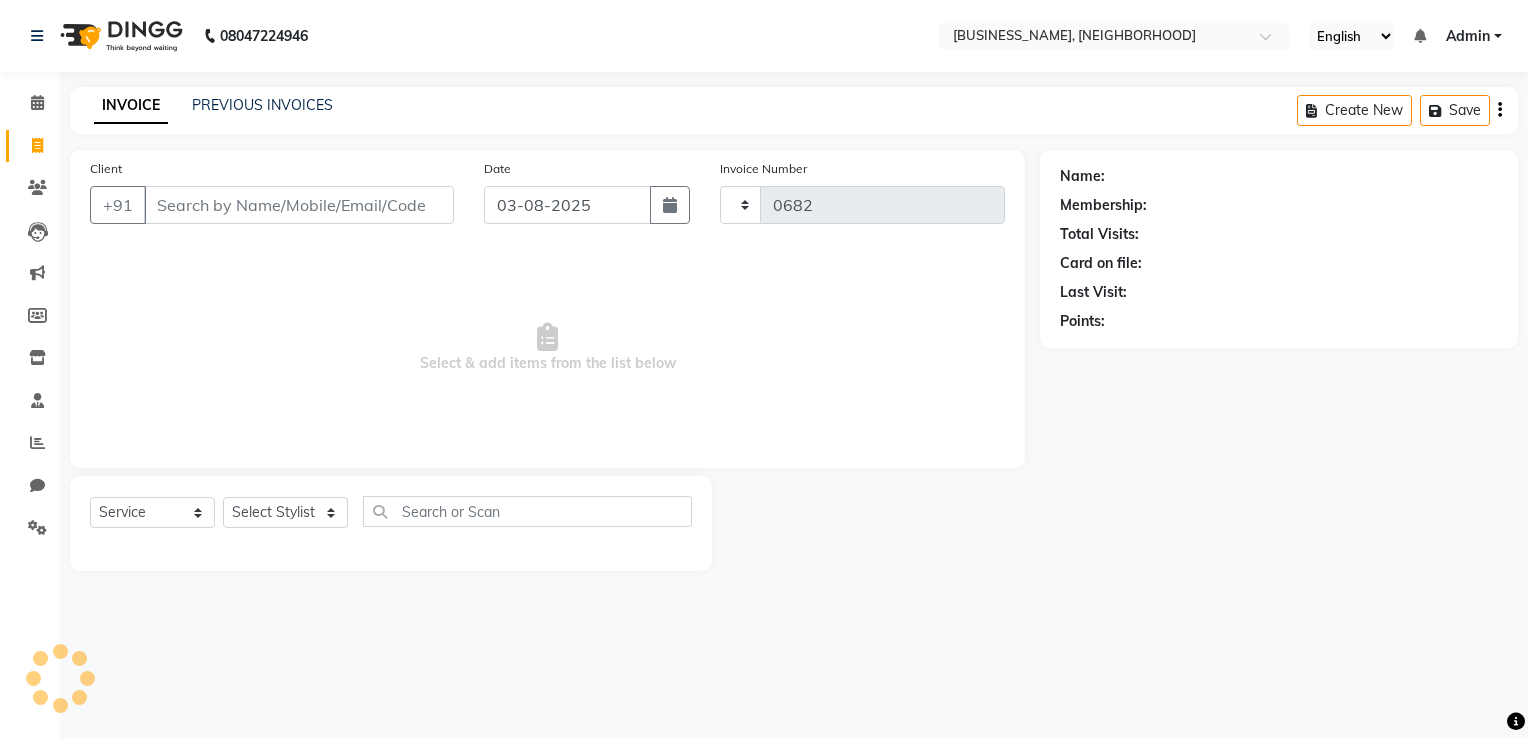 select on "8324" 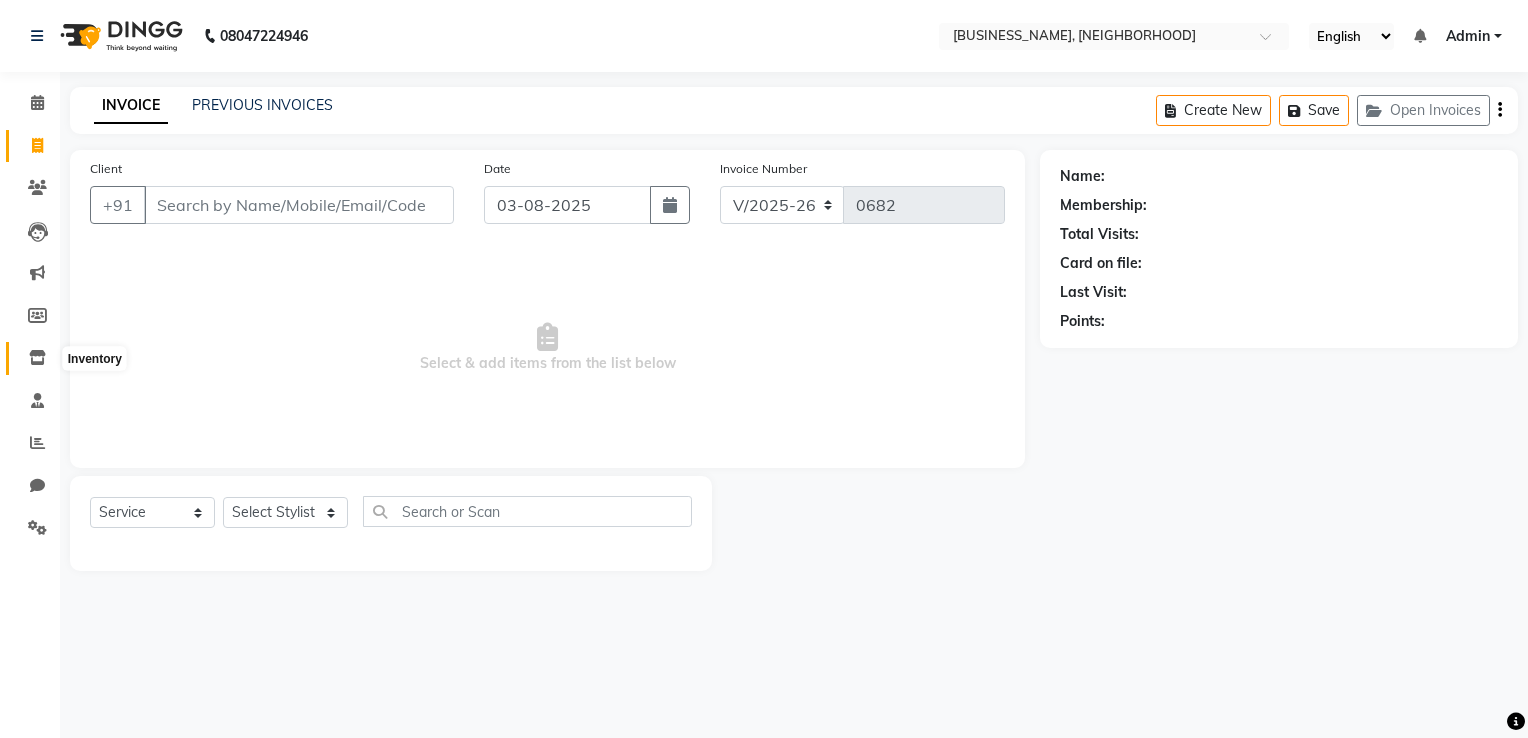 click 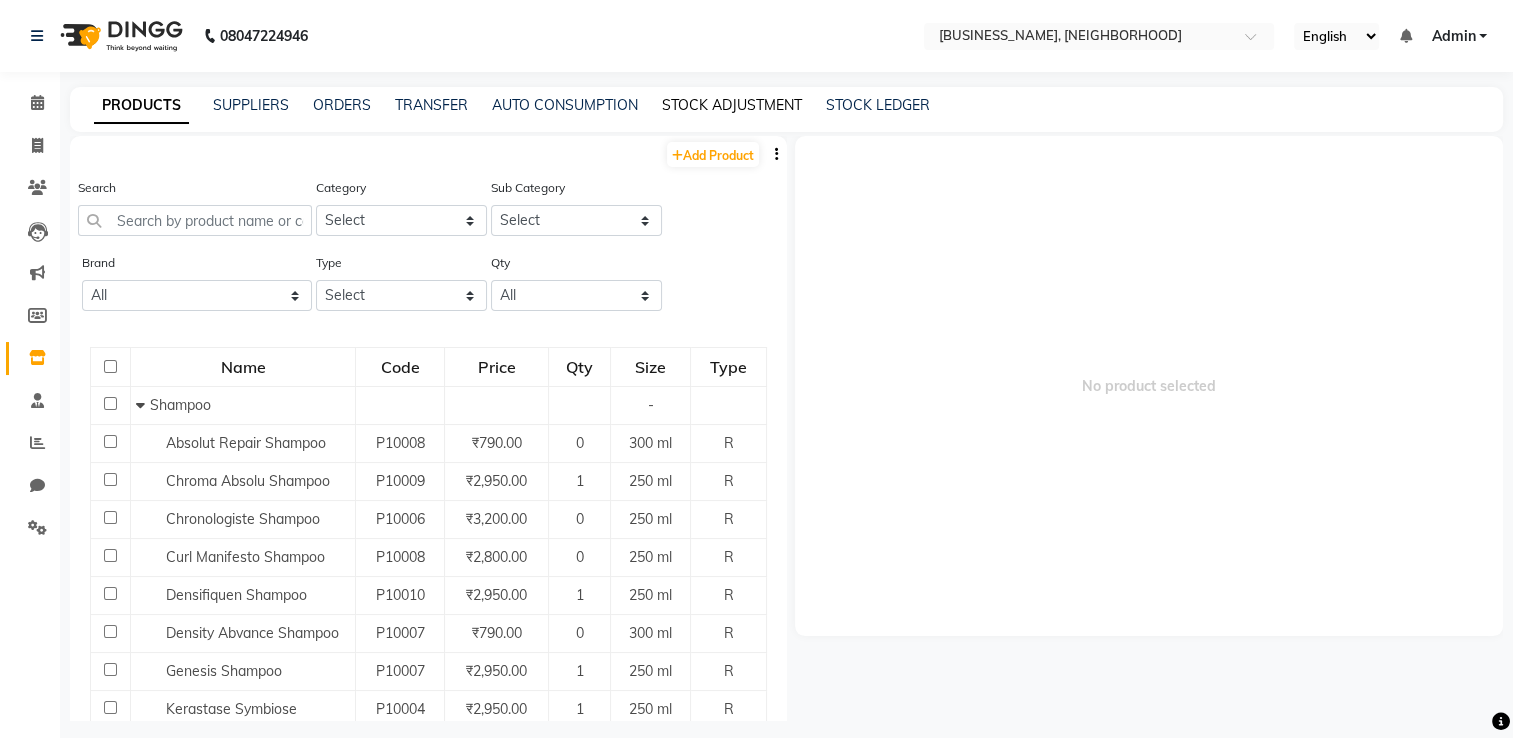 click on "STOCK ADJUSTMENT" 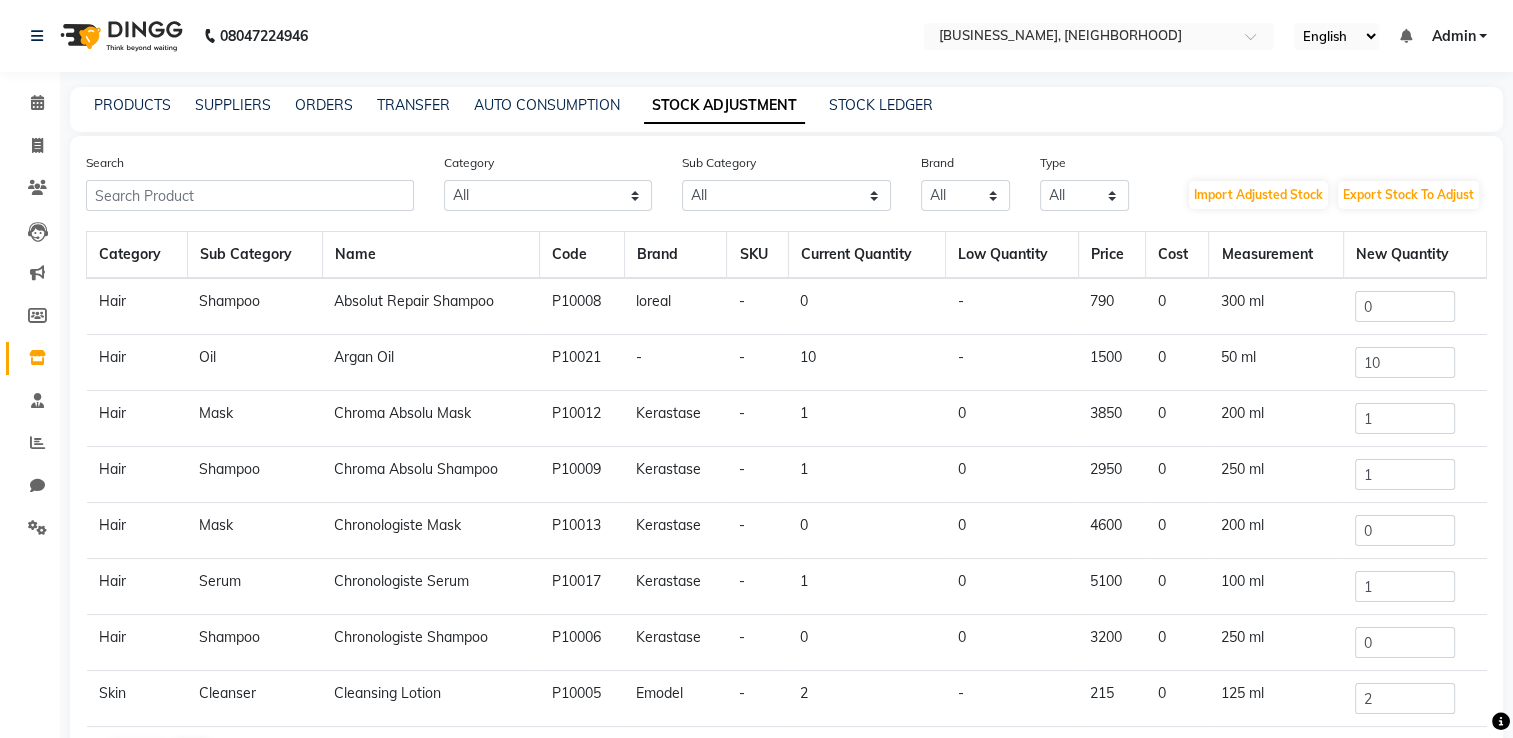 scroll, scrollTop: 156, scrollLeft: 0, axis: vertical 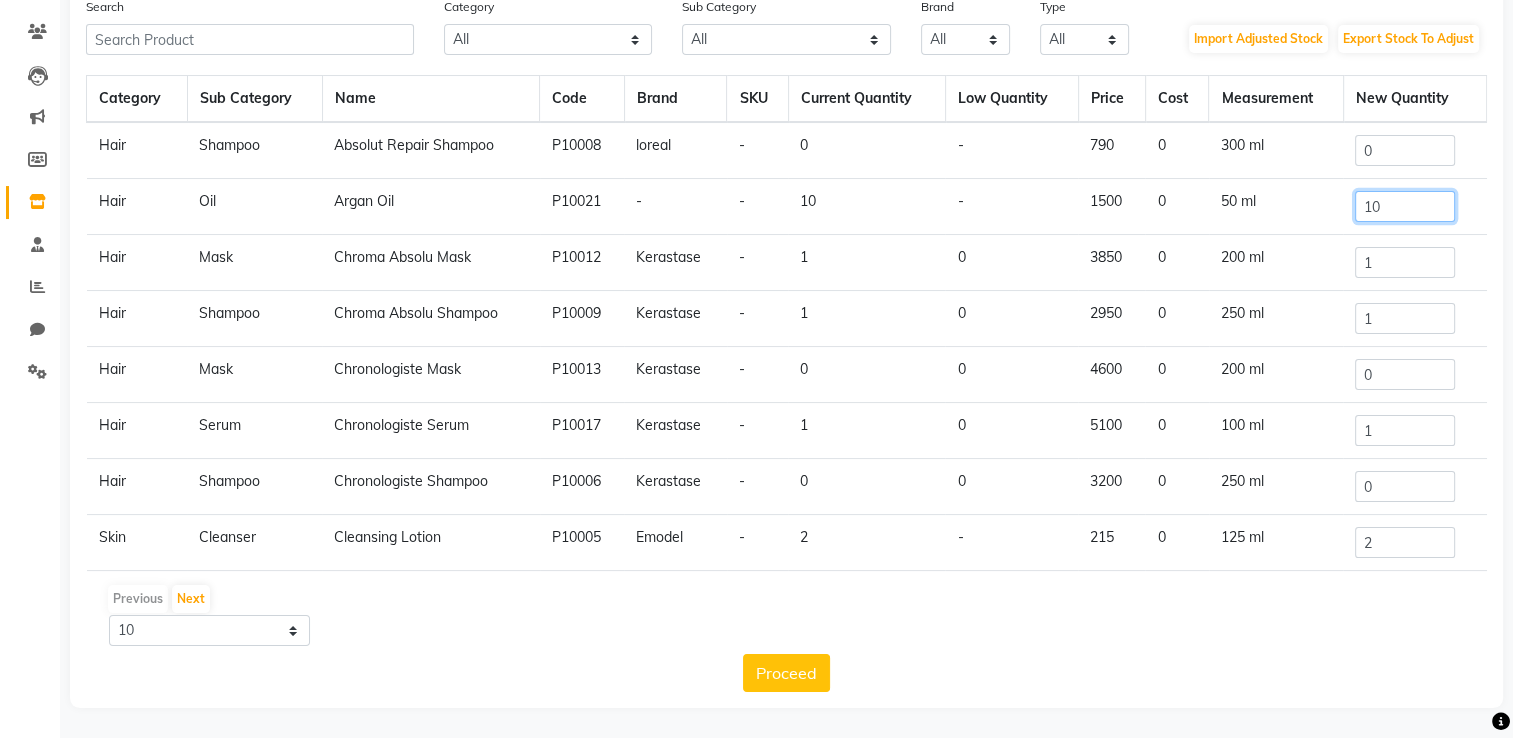 drag, startPoint x: 1387, startPoint y: 206, endPoint x: 1334, endPoint y: 218, distance: 54.34151 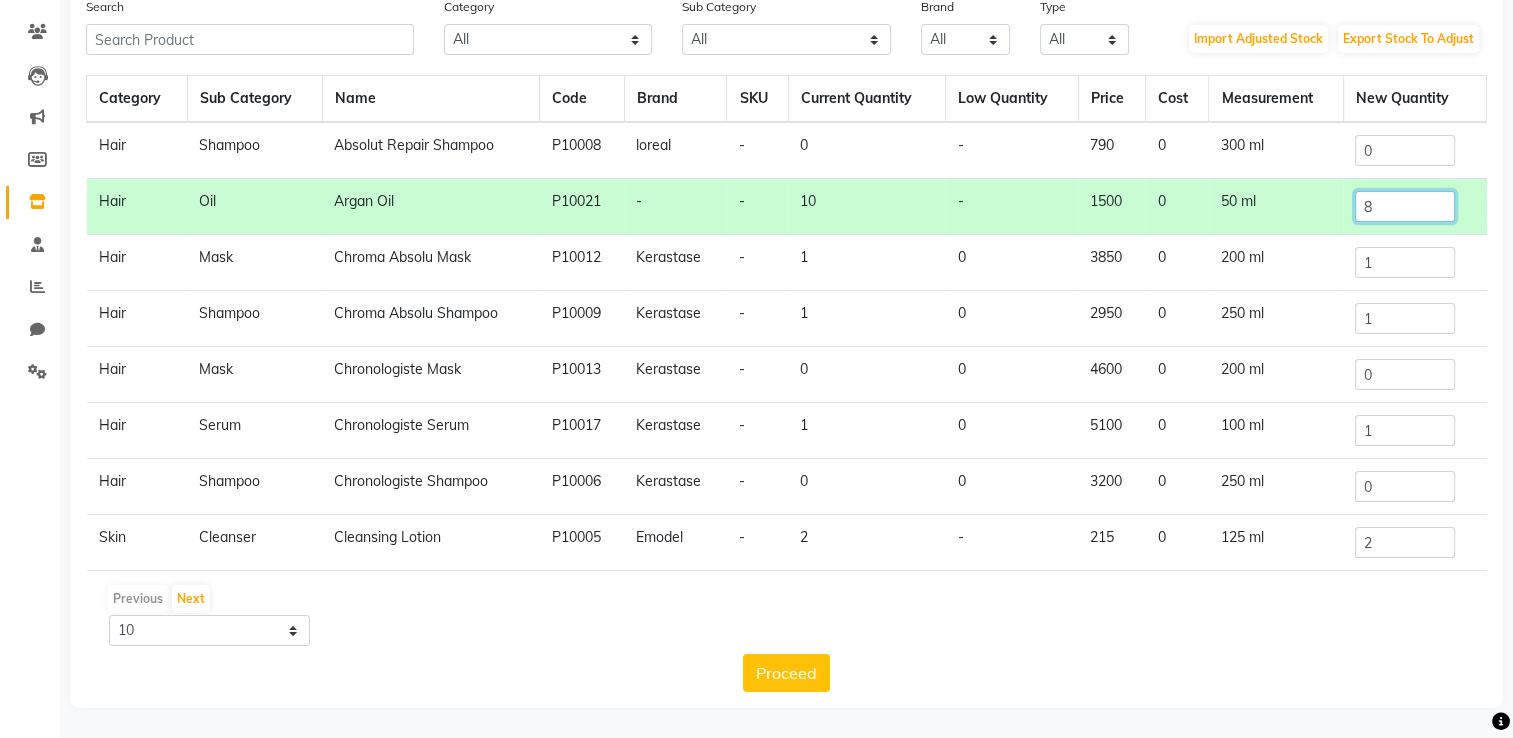 type on "8" 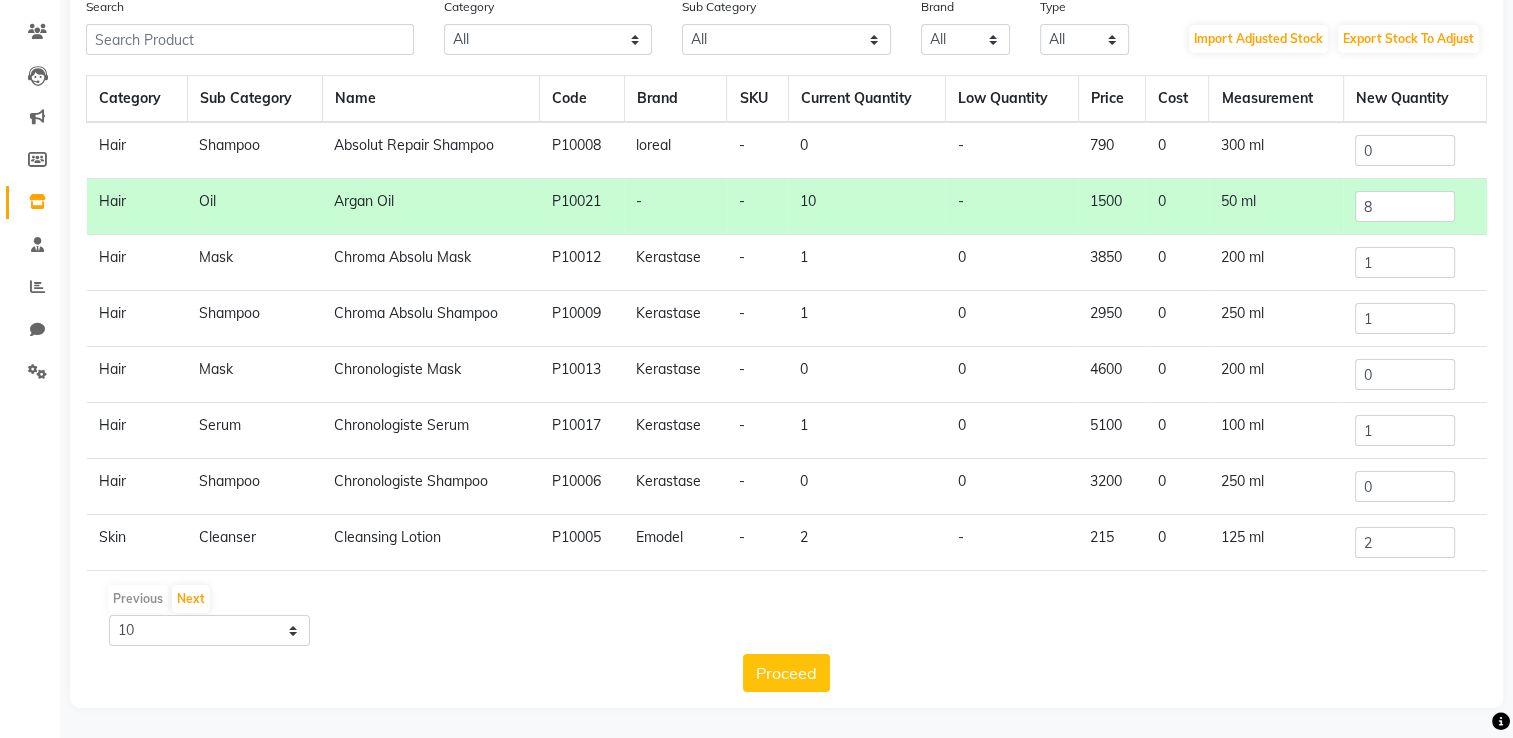 click on "200 ml" 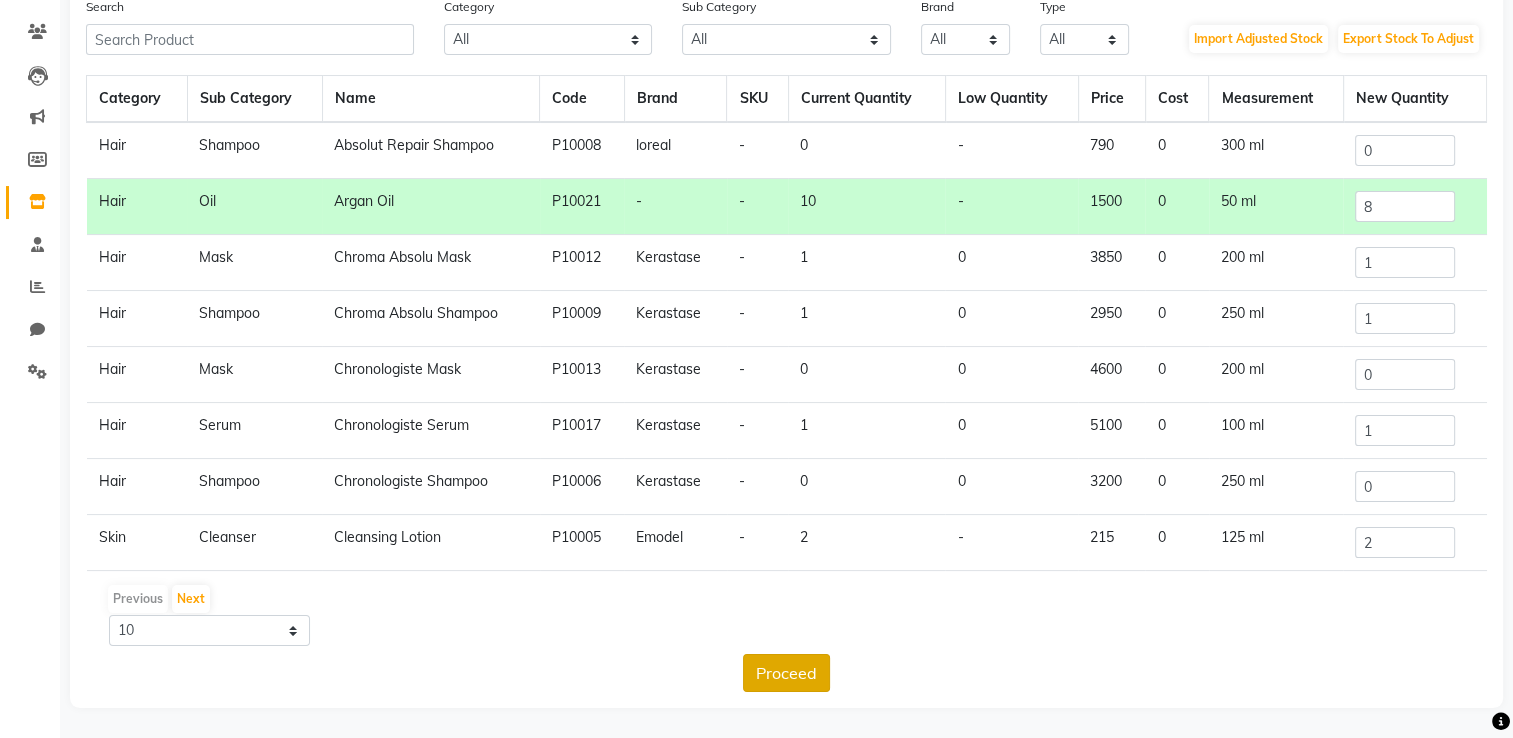 click on "Proceed" 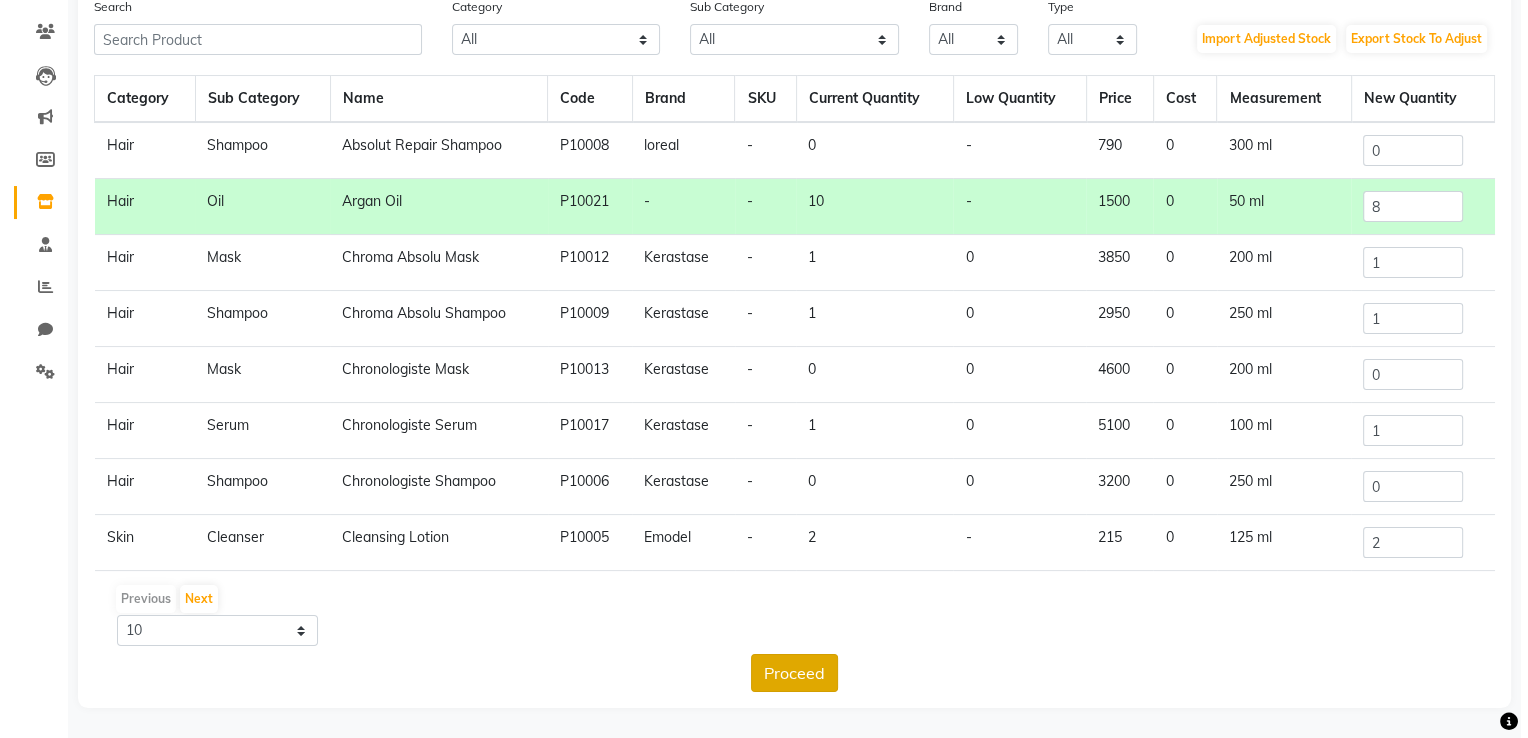 scroll, scrollTop: 0, scrollLeft: 0, axis: both 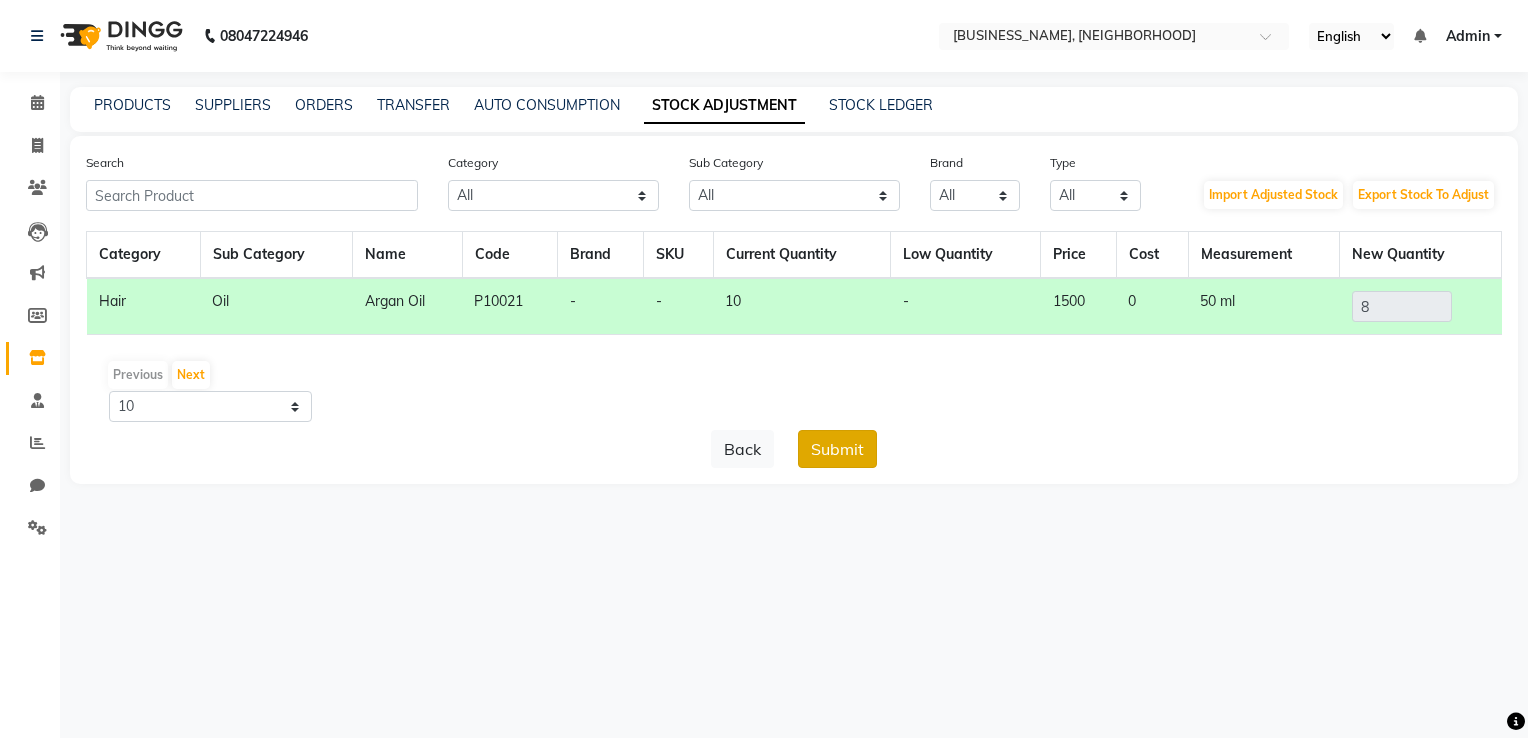 click on "Submit" 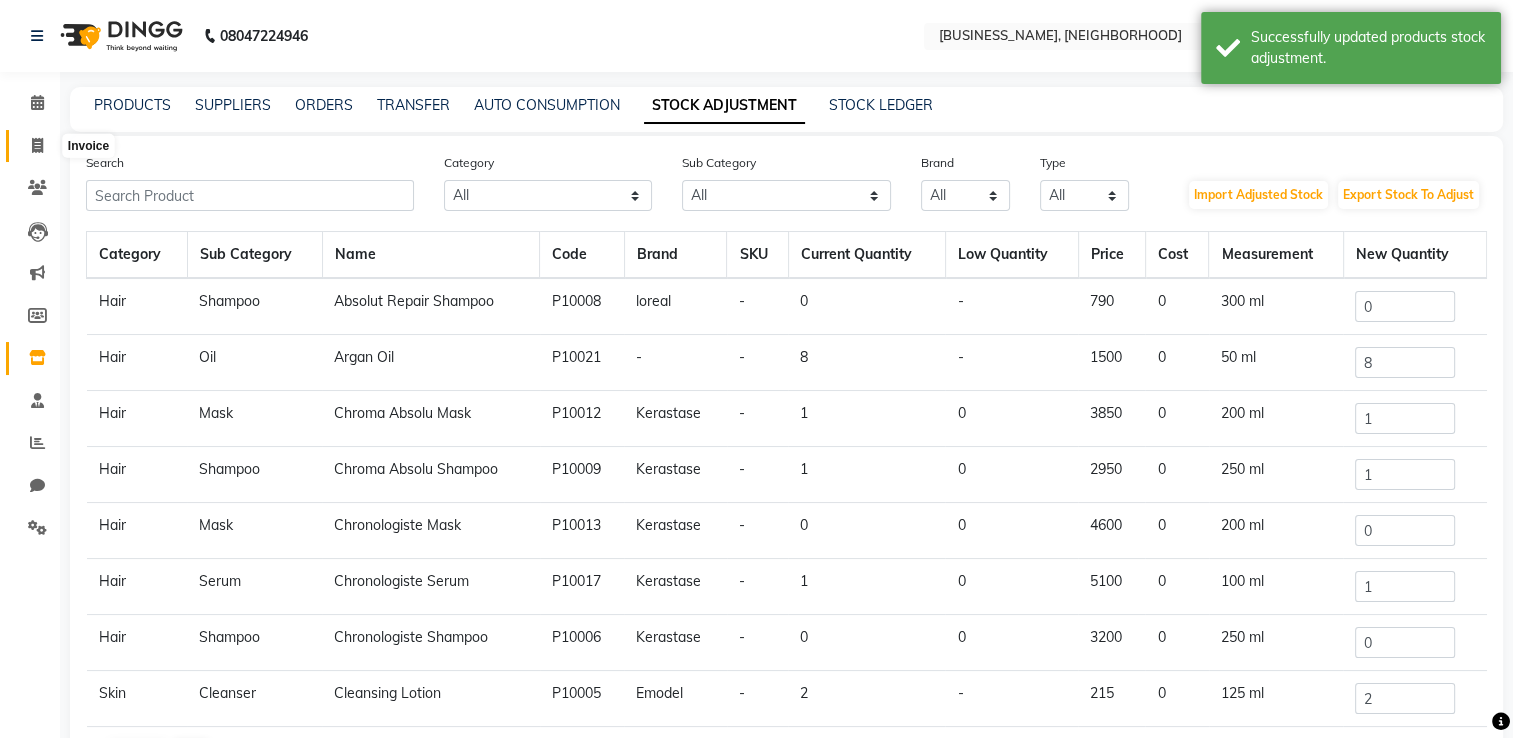 click 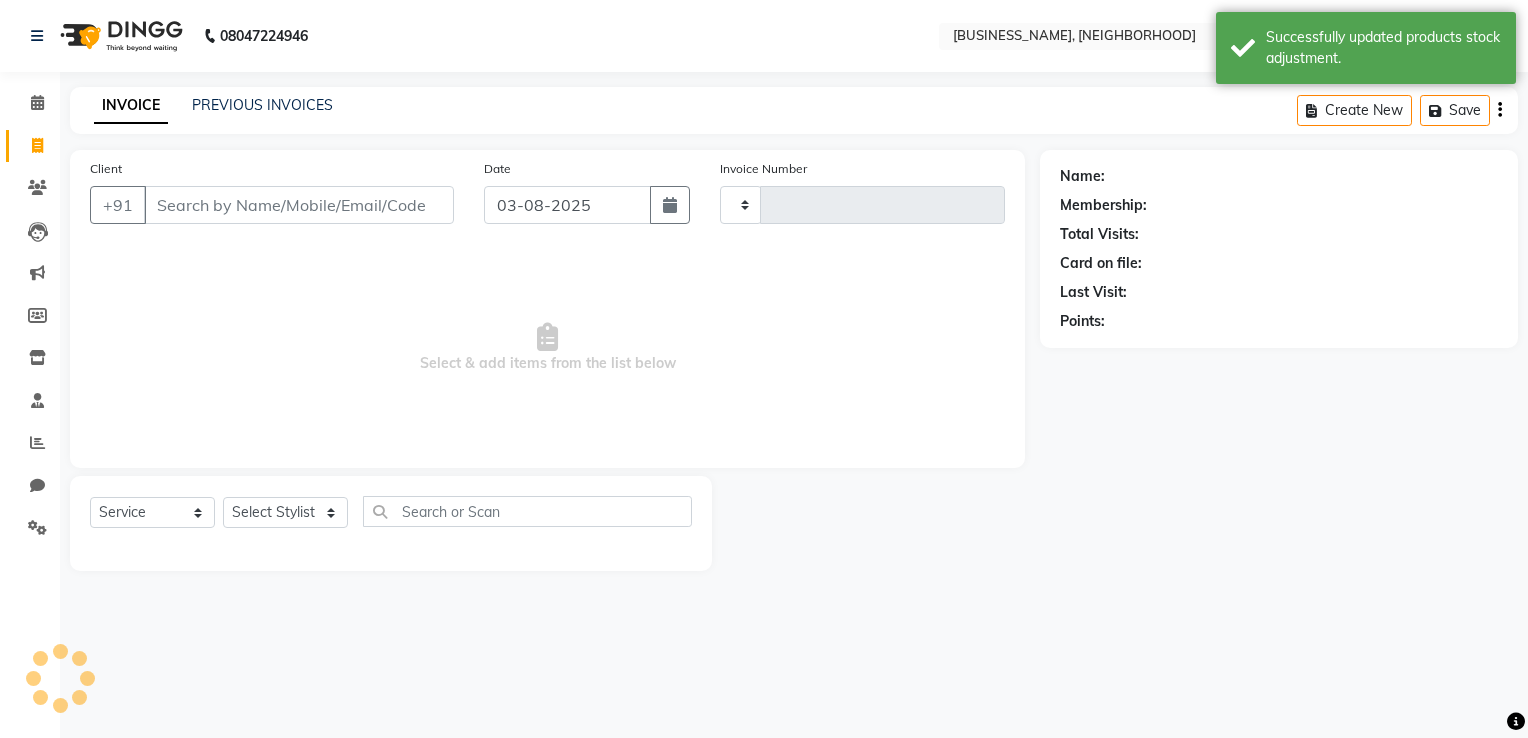 type on "0682" 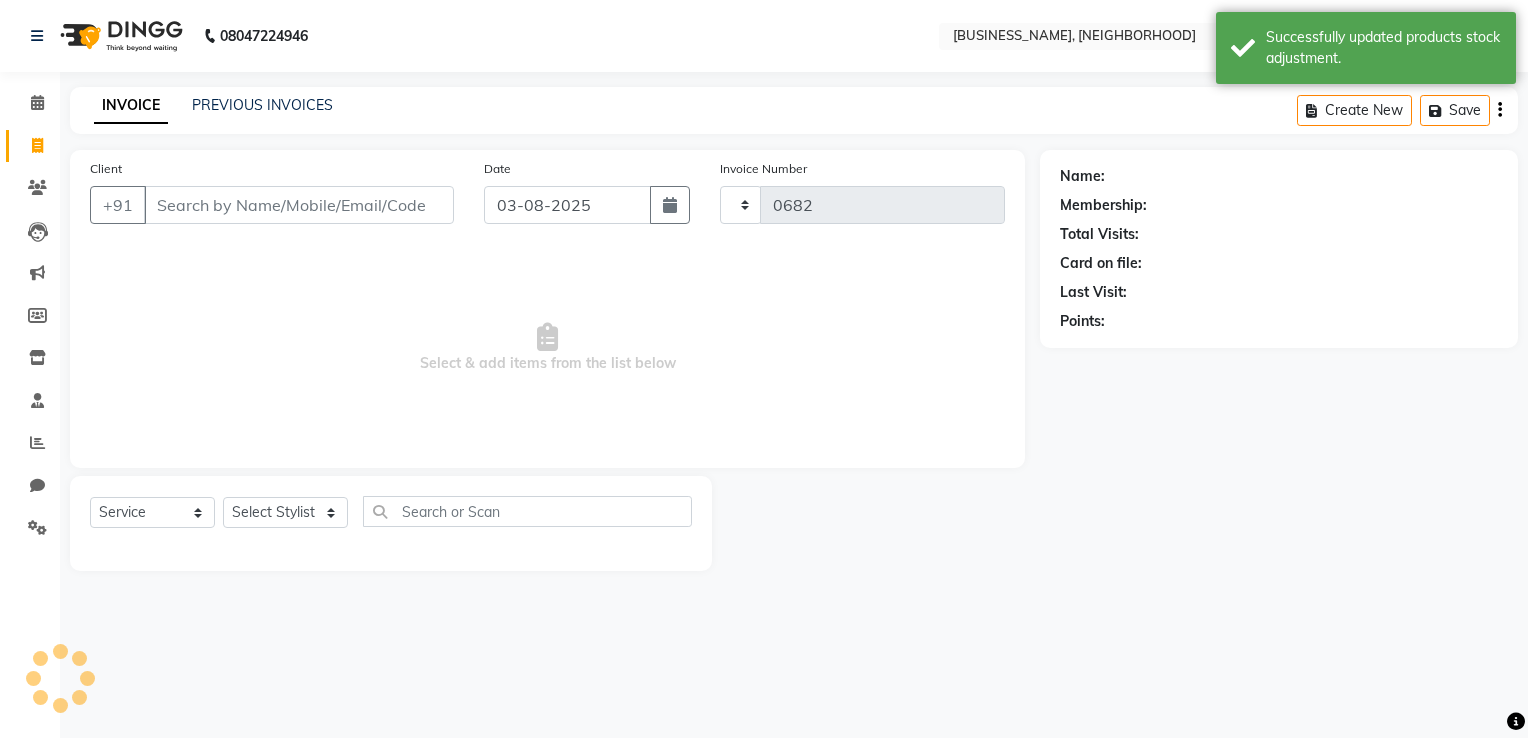 select on "8324" 